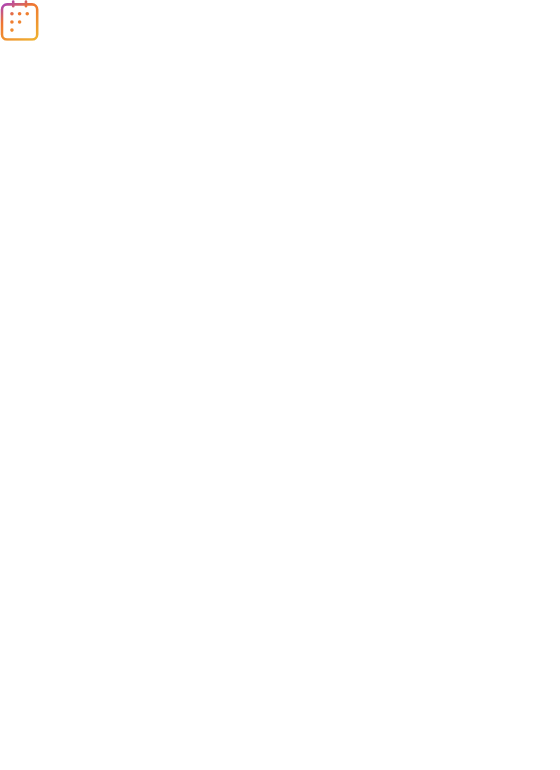 scroll, scrollTop: 0, scrollLeft: 0, axis: both 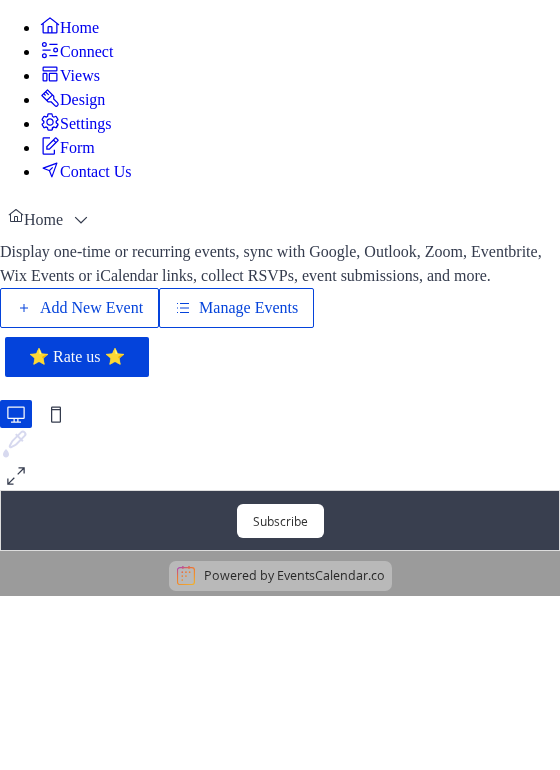 click on "Add New Event" at bounding box center [91, 308] 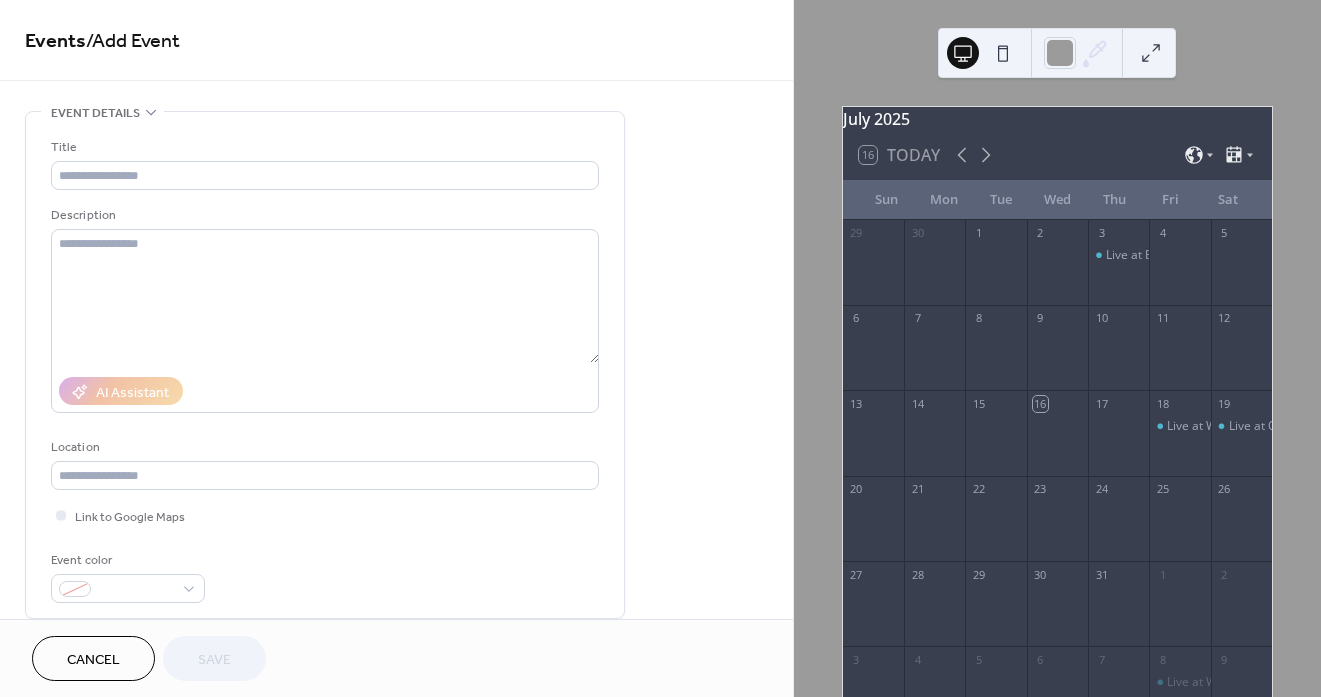 scroll, scrollTop: 0, scrollLeft: 0, axis: both 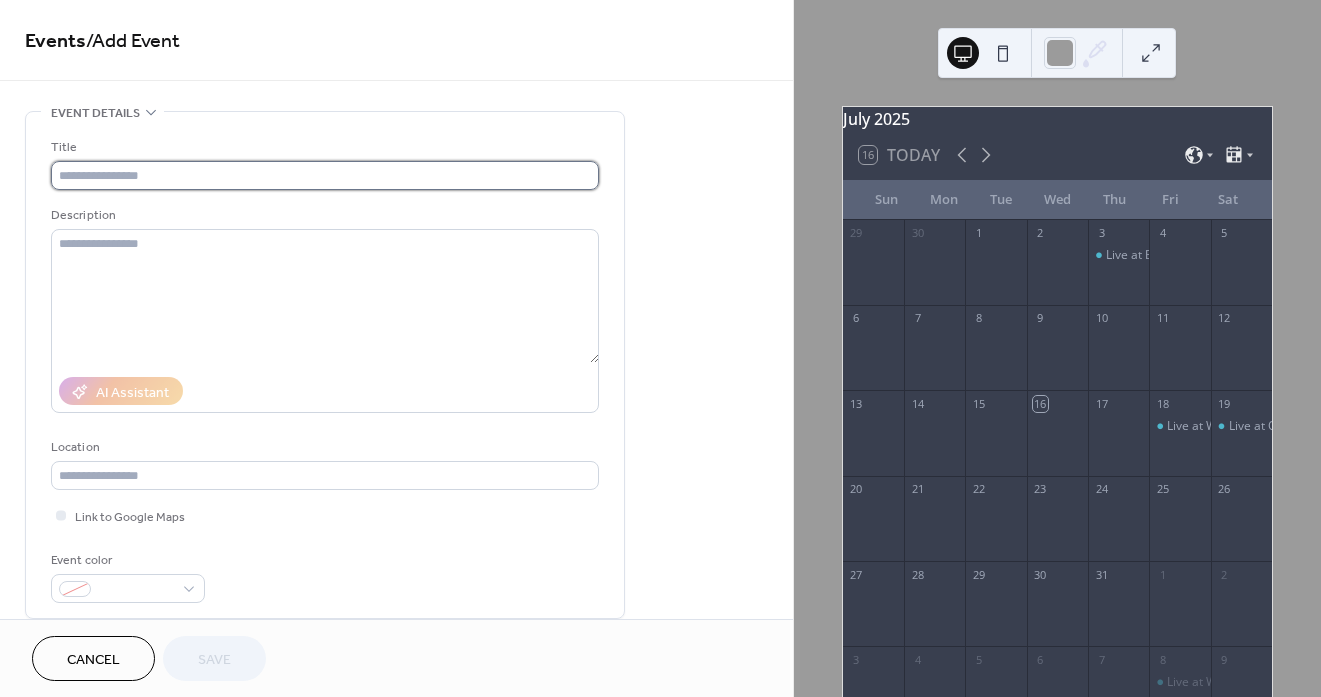 click at bounding box center [325, 175] 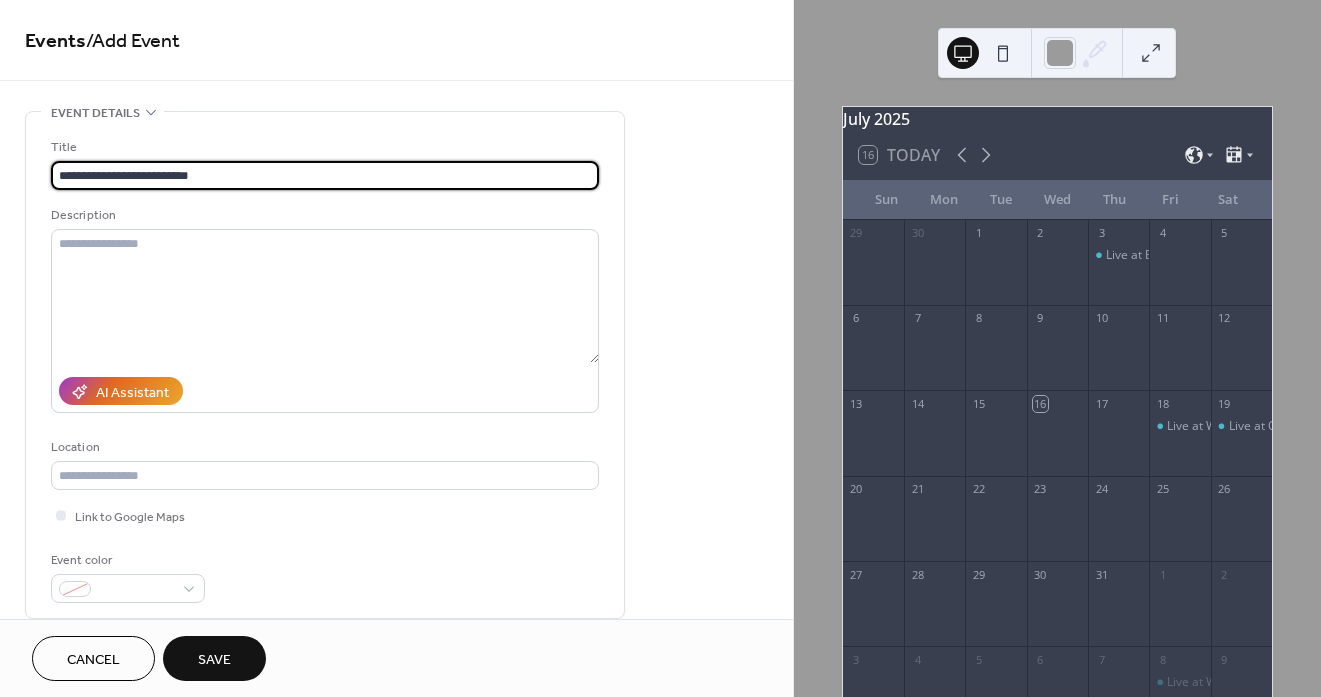 drag, startPoint x: 97, startPoint y: 177, endPoint x: 207, endPoint y: 183, distance: 110.16351 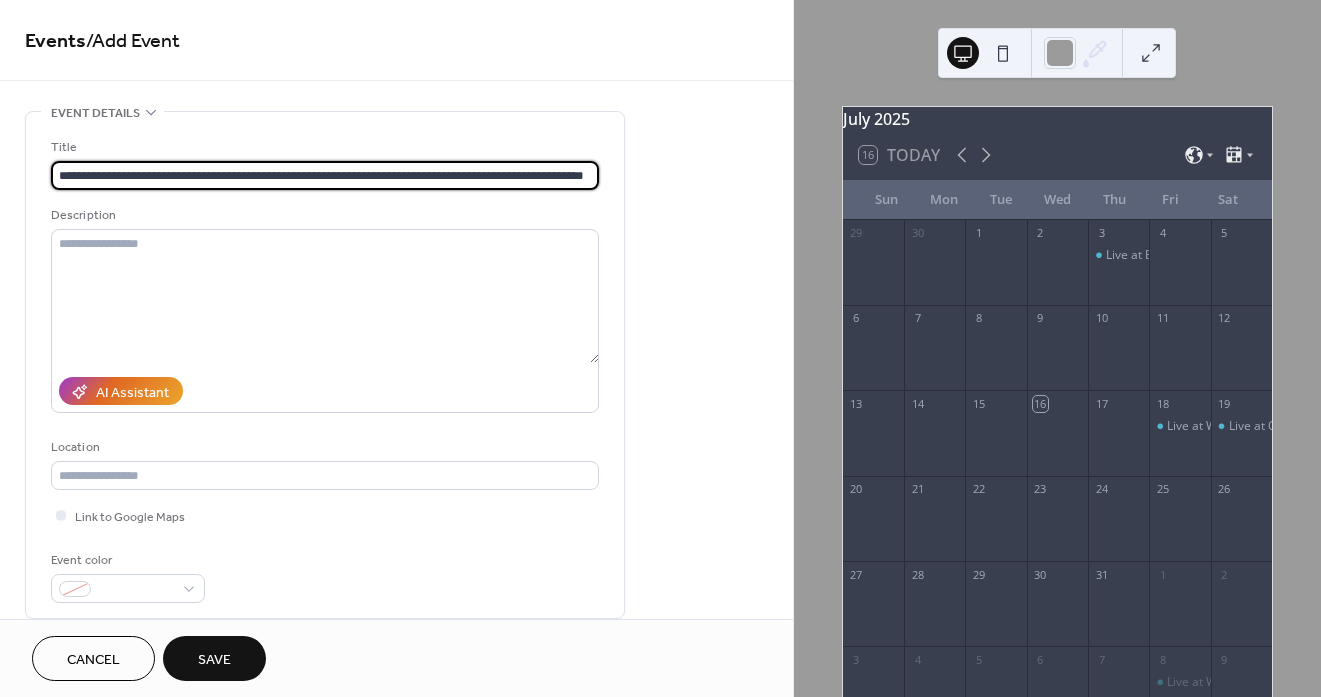 click on "**********" at bounding box center (325, 175) 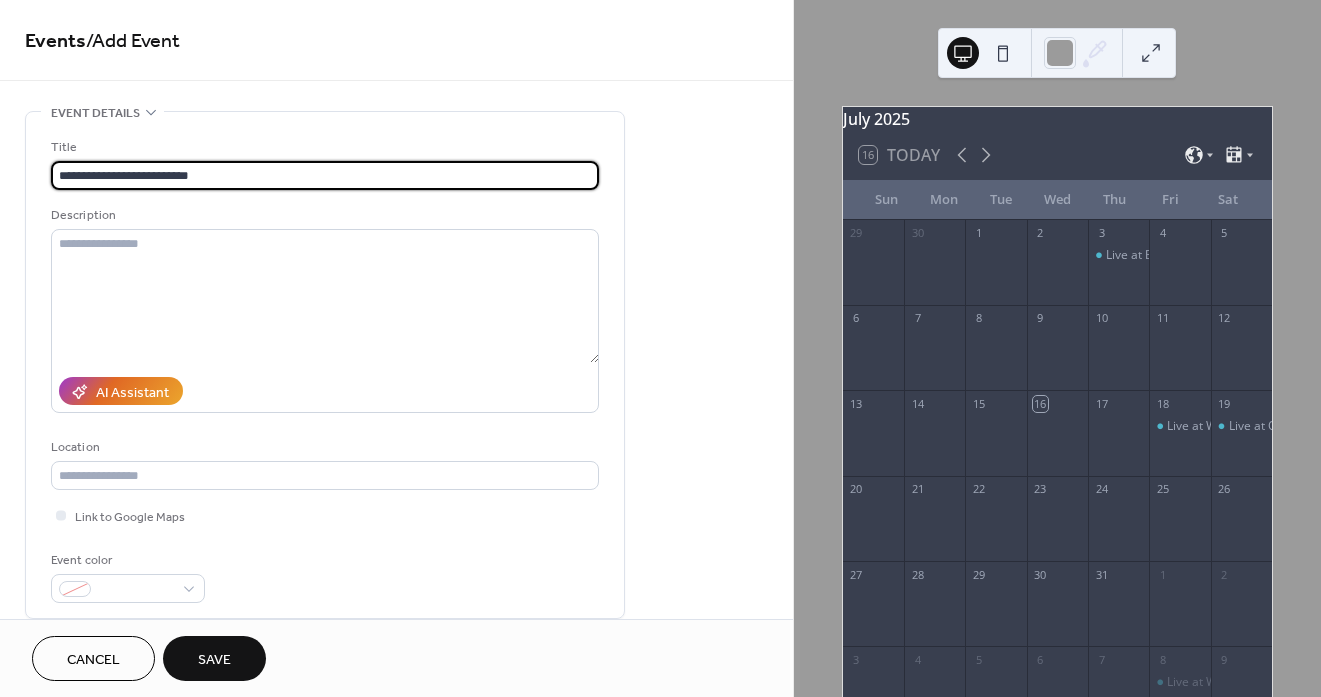 click on "**********" at bounding box center (325, 175) 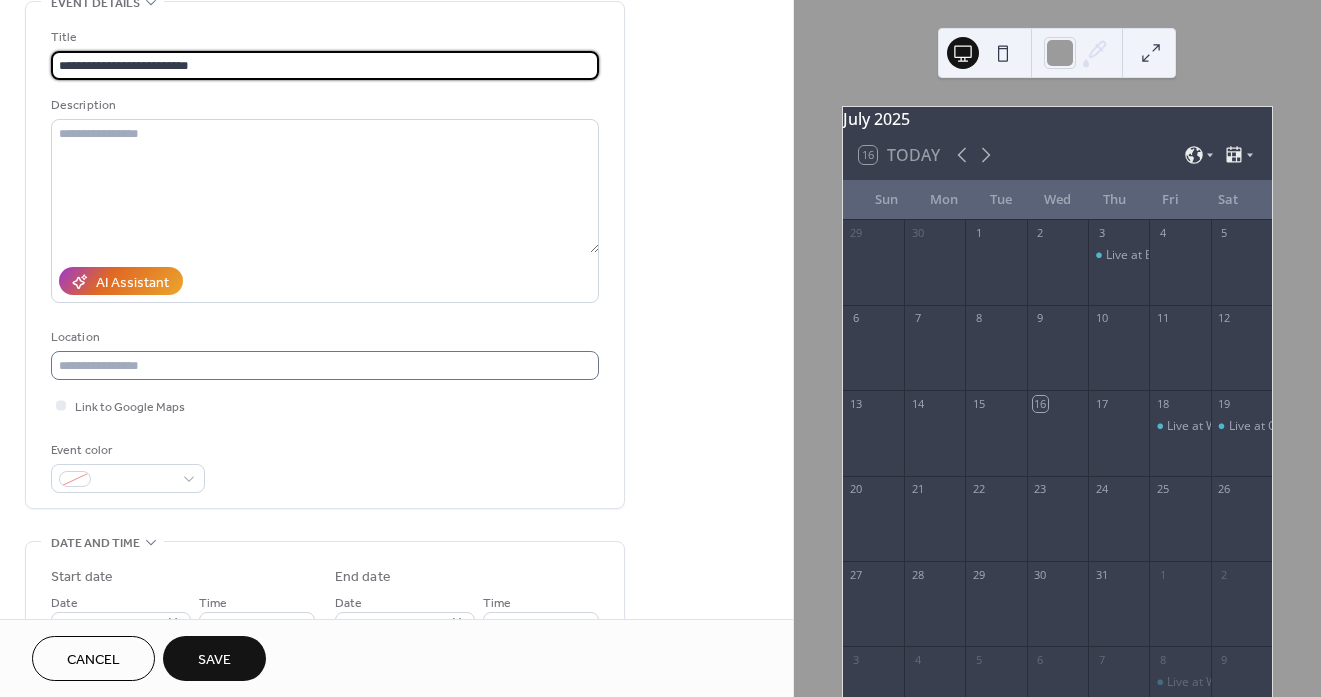 type on "**********" 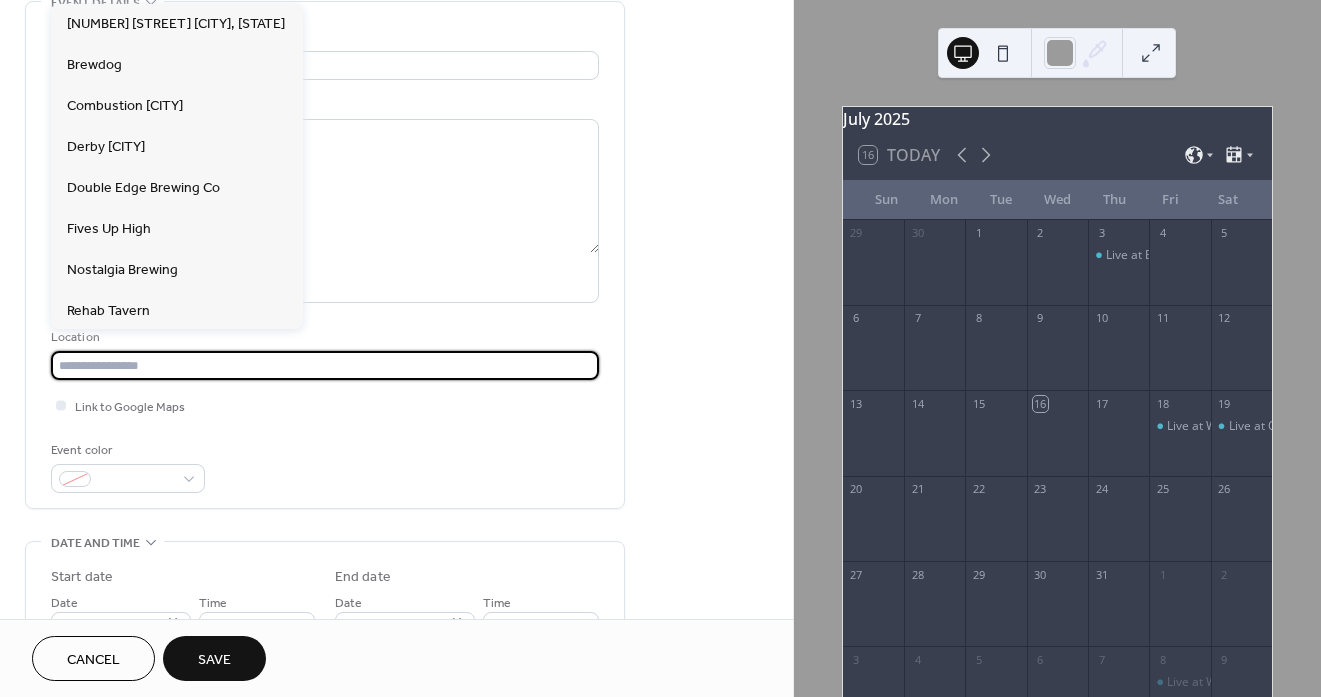 click at bounding box center [325, 365] 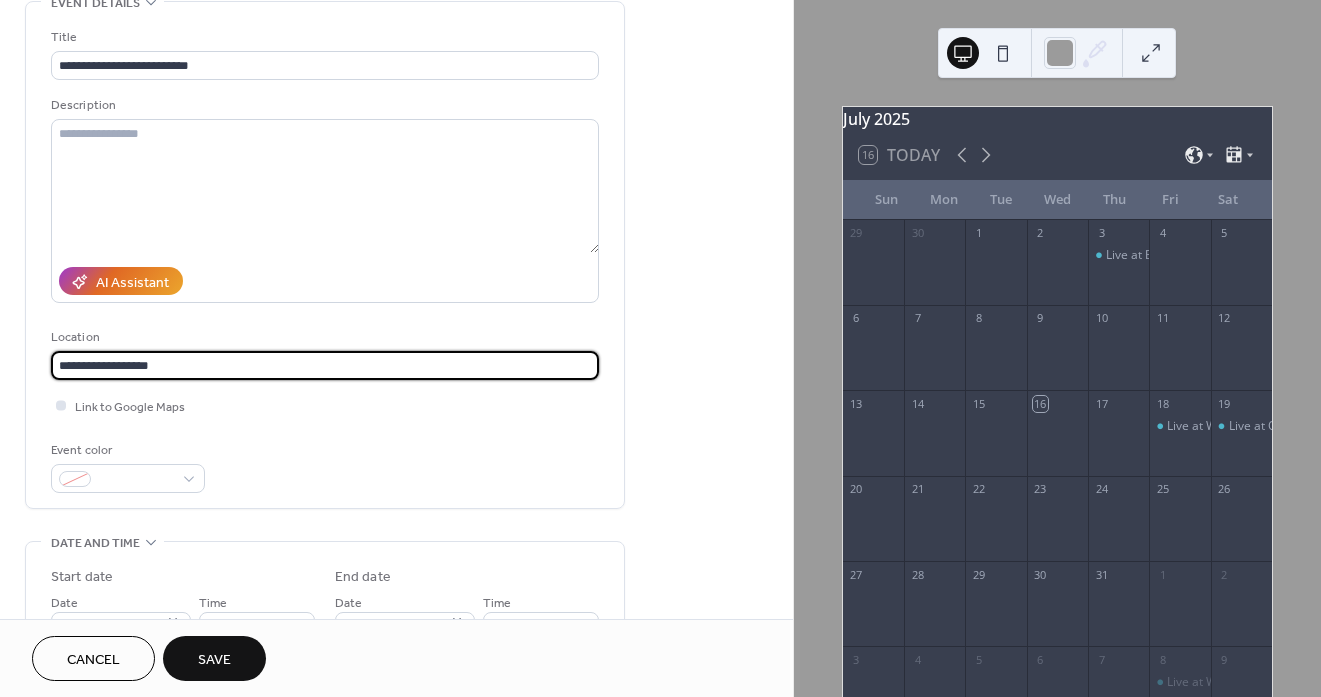 type on "**********" 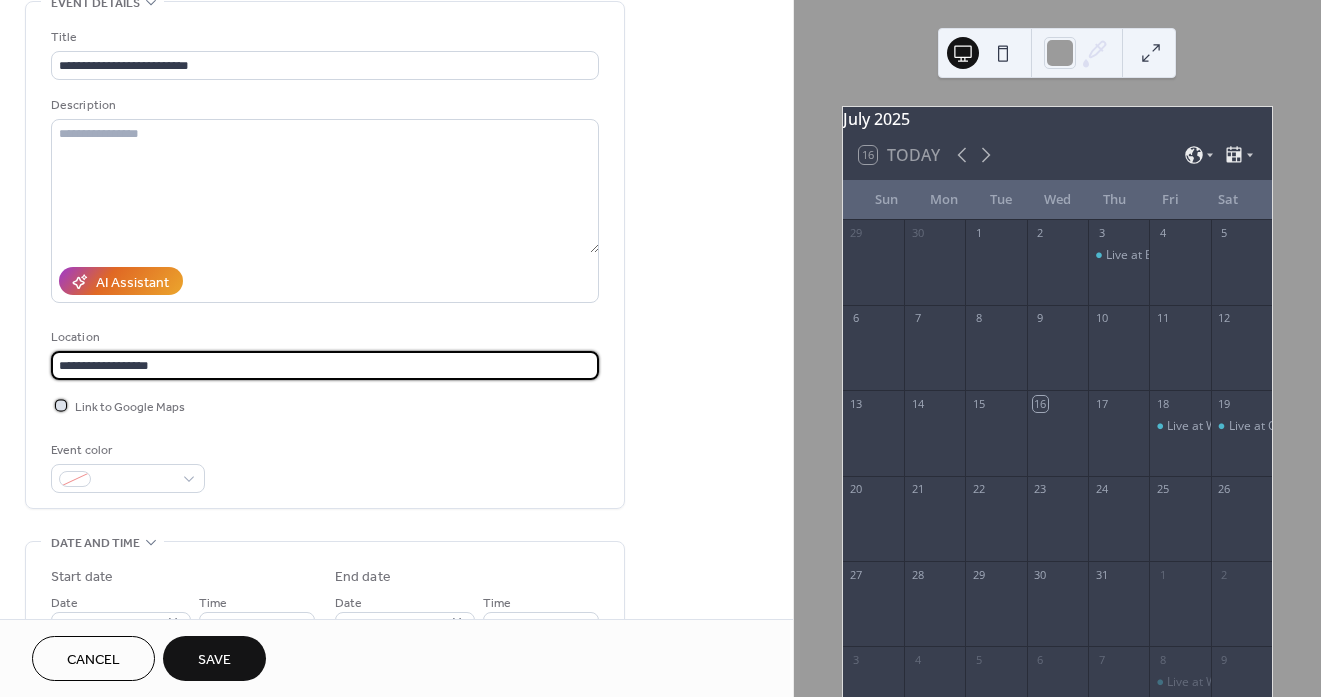 click at bounding box center (61, 405) 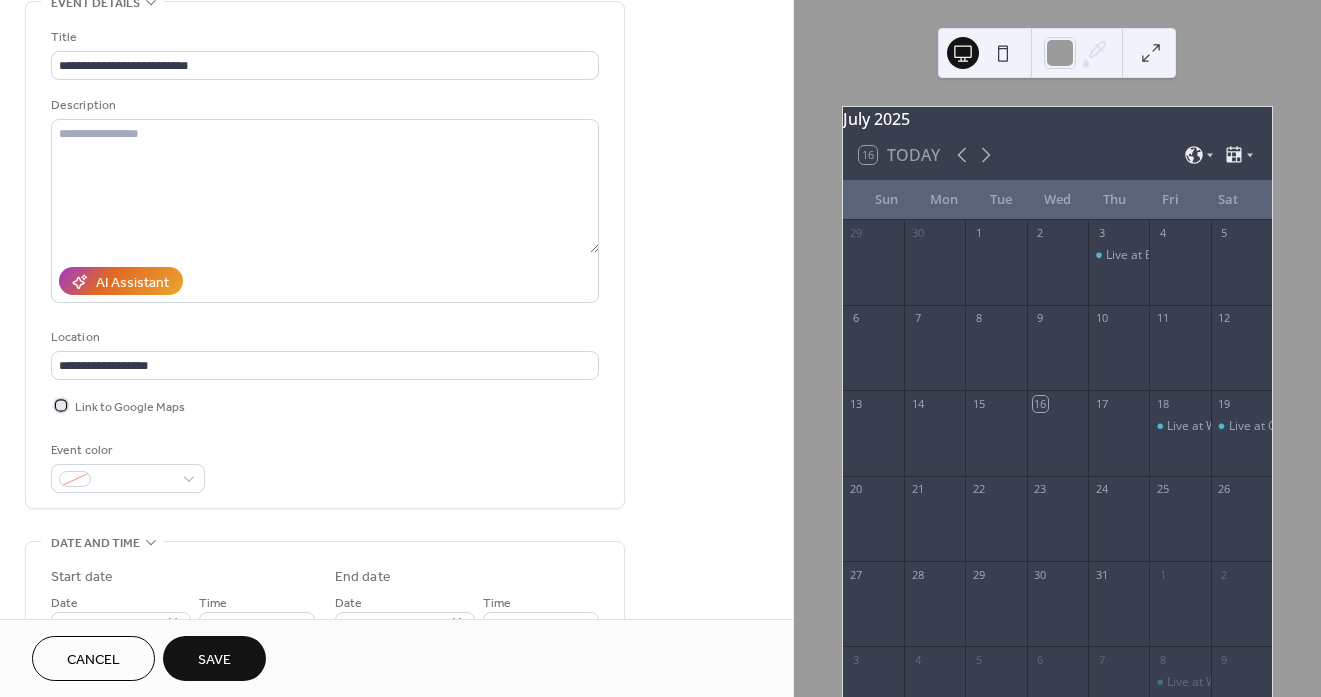scroll, scrollTop: 162, scrollLeft: 0, axis: vertical 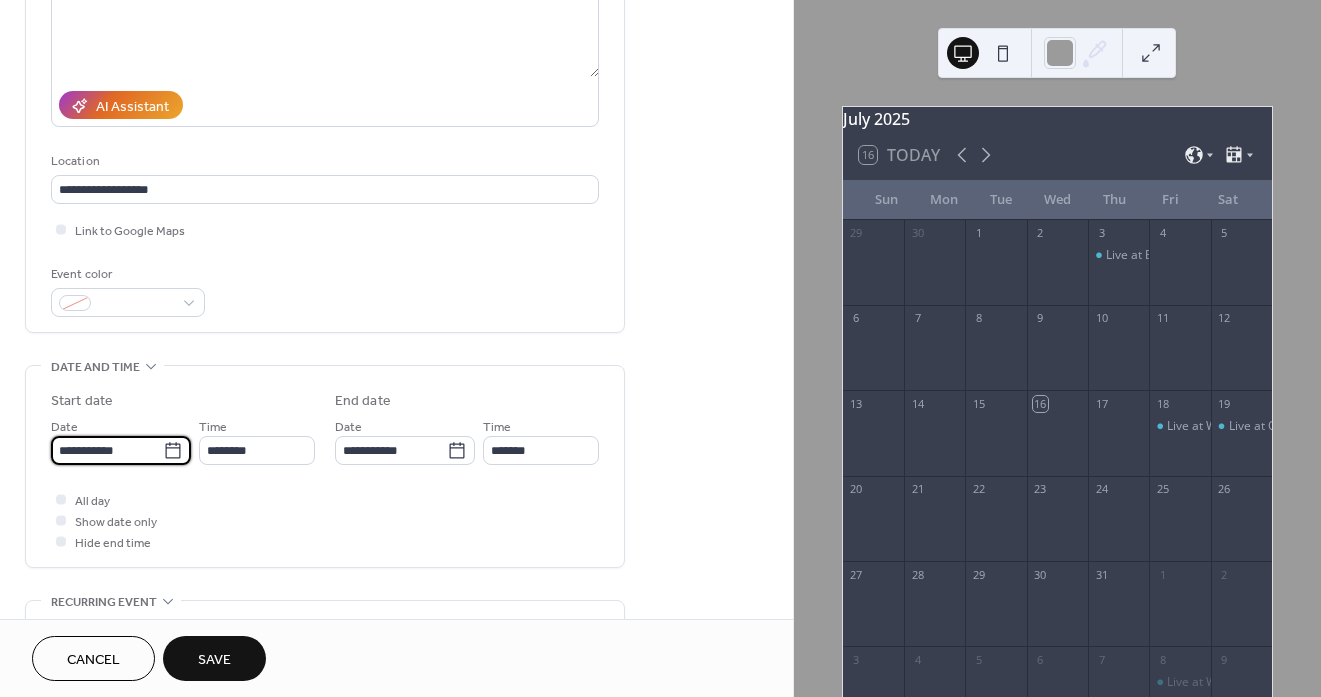 click on "**********" at bounding box center (107, 450) 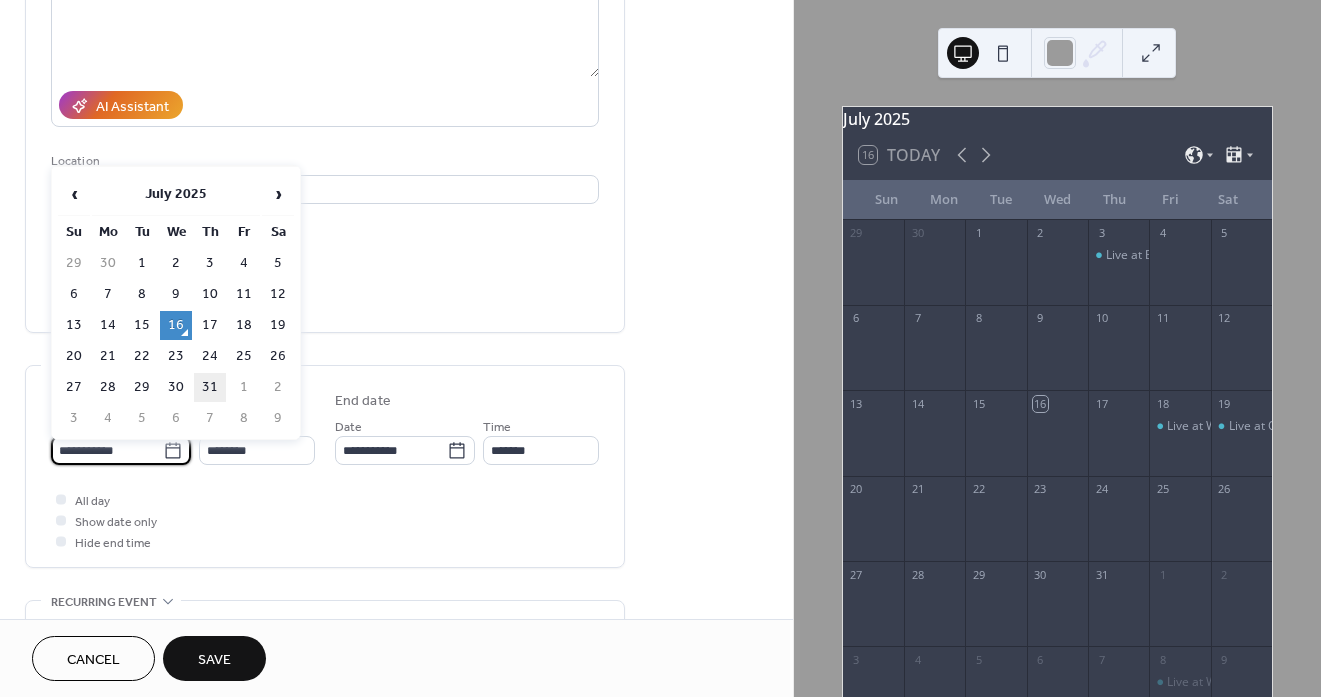 click on "31" at bounding box center (210, 387) 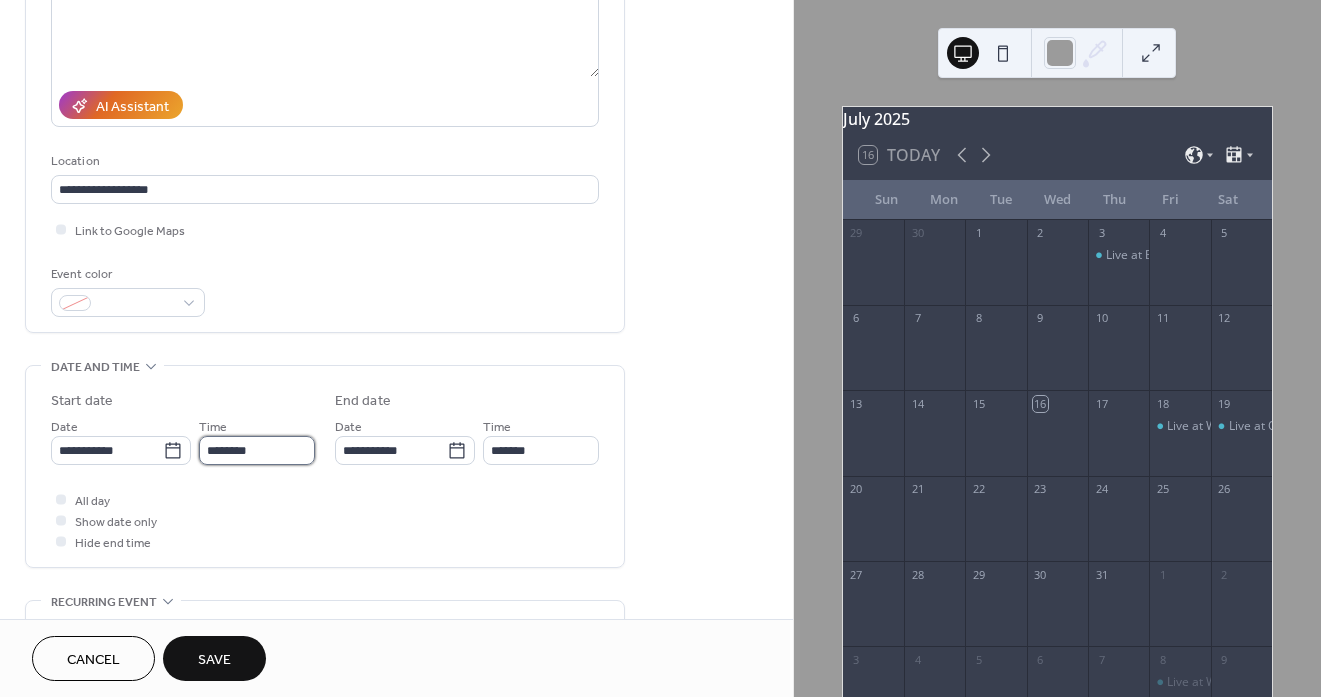 click on "********" at bounding box center (257, 450) 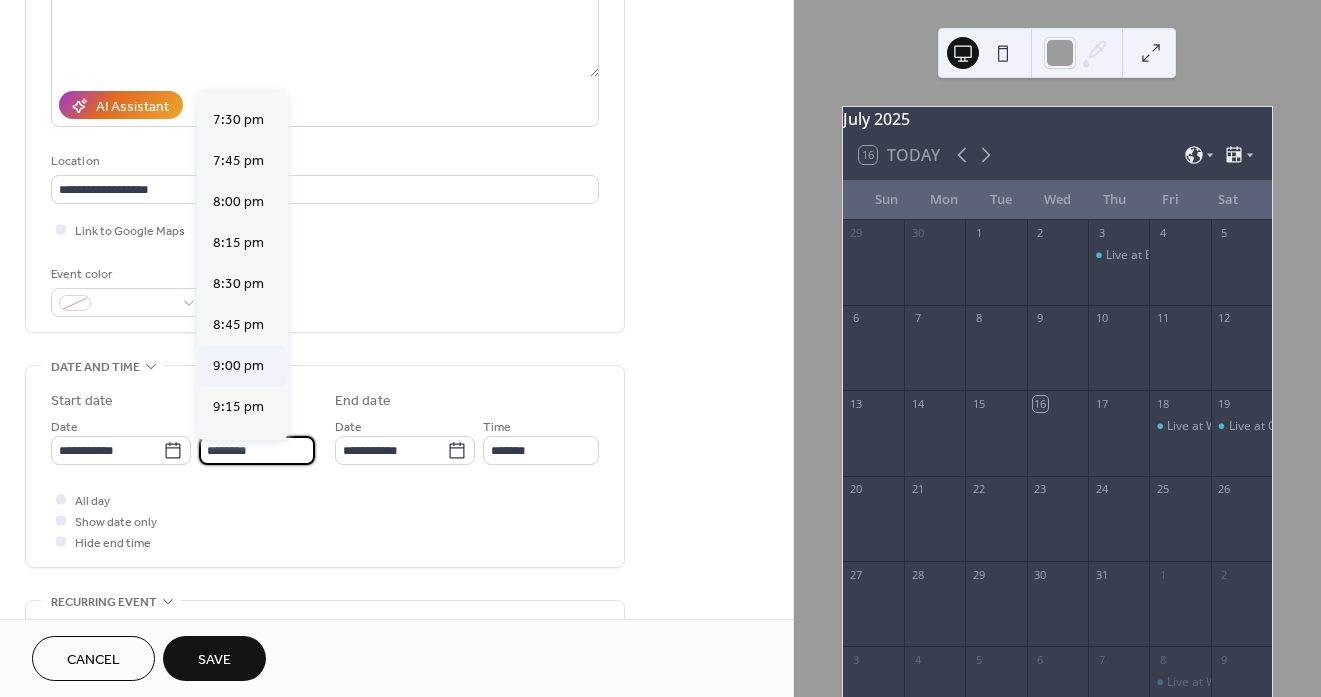 scroll, scrollTop: 3190, scrollLeft: 0, axis: vertical 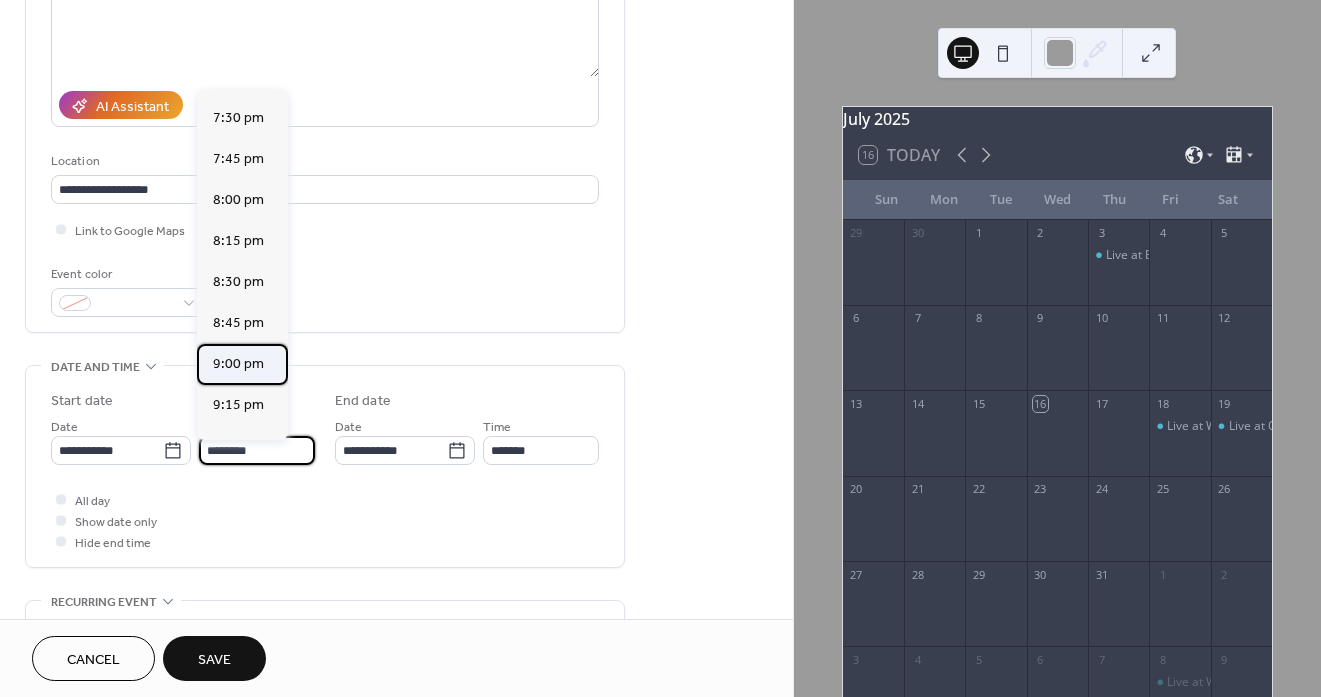 click on "9:00 pm" at bounding box center (238, 364) 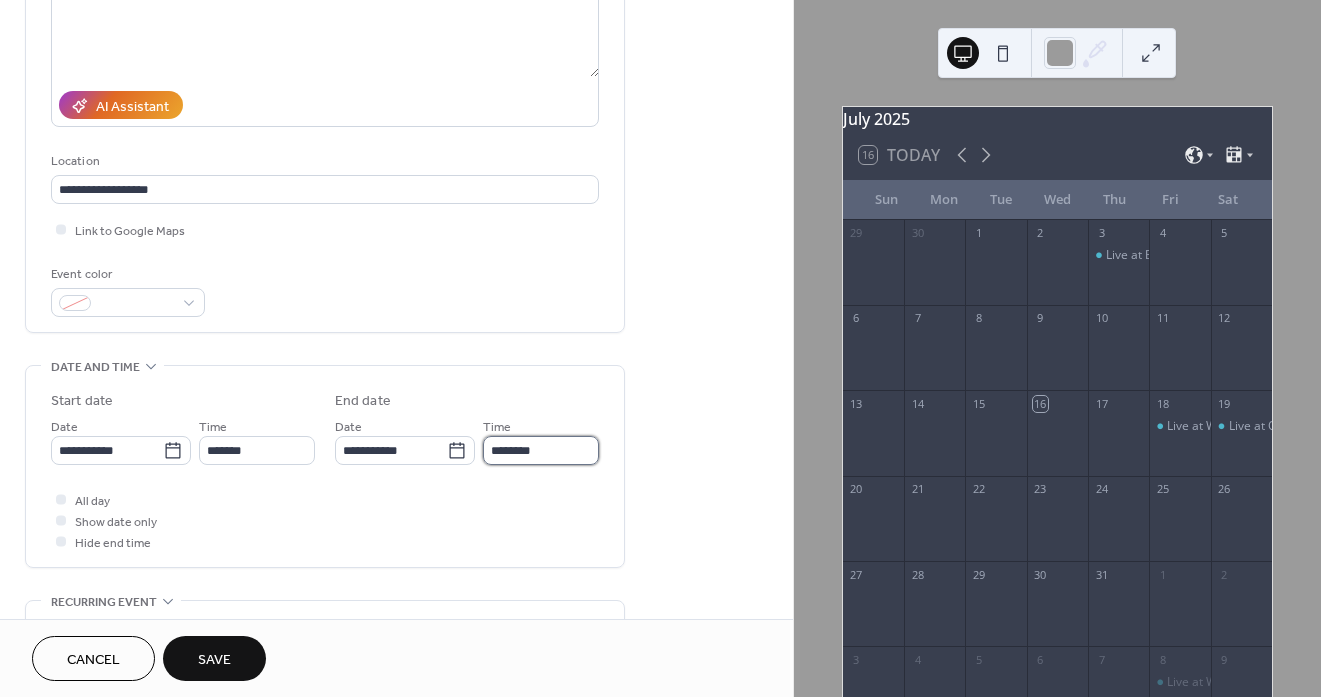 click on "********" at bounding box center (541, 450) 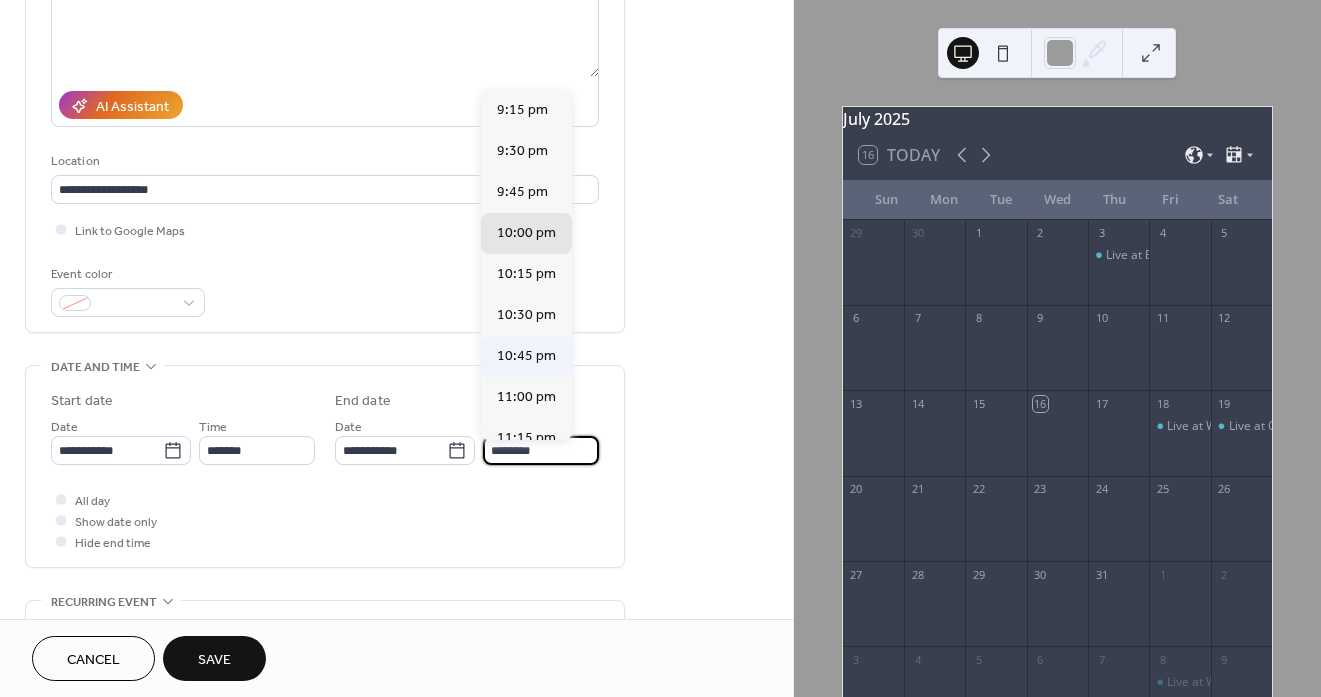 scroll, scrollTop: 37, scrollLeft: 0, axis: vertical 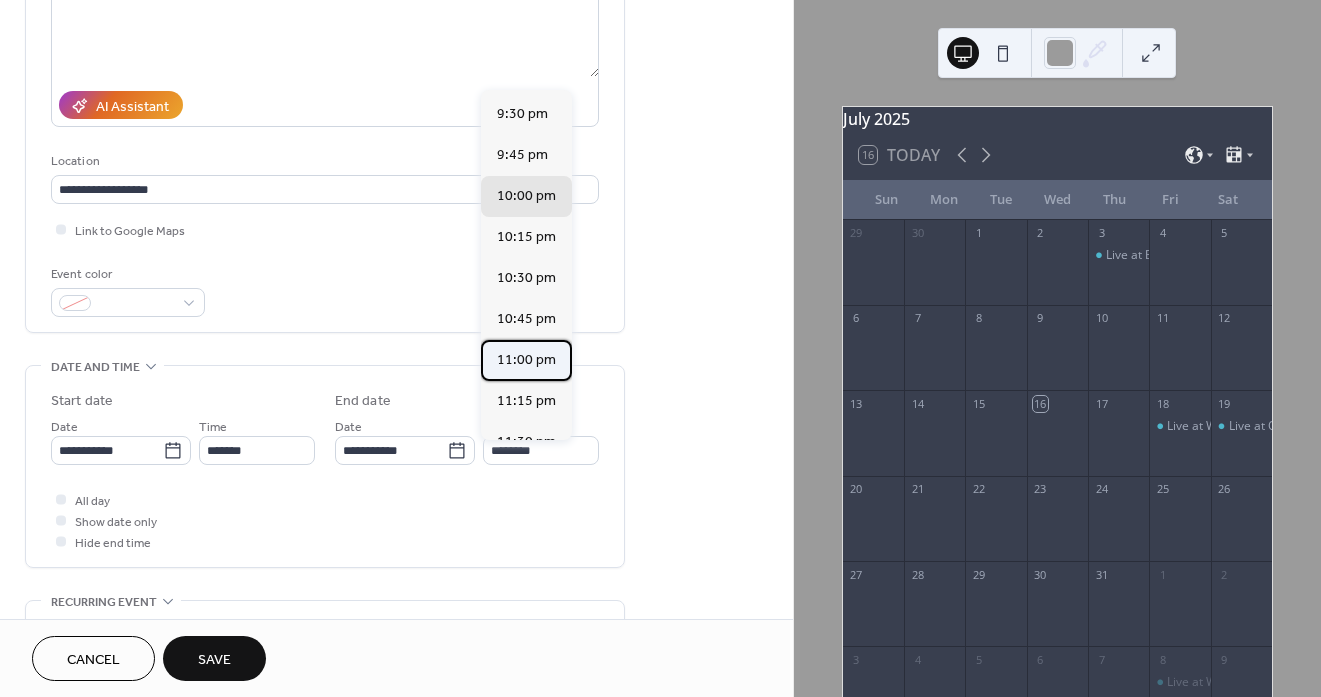click on "11:00 pm" at bounding box center (526, 360) 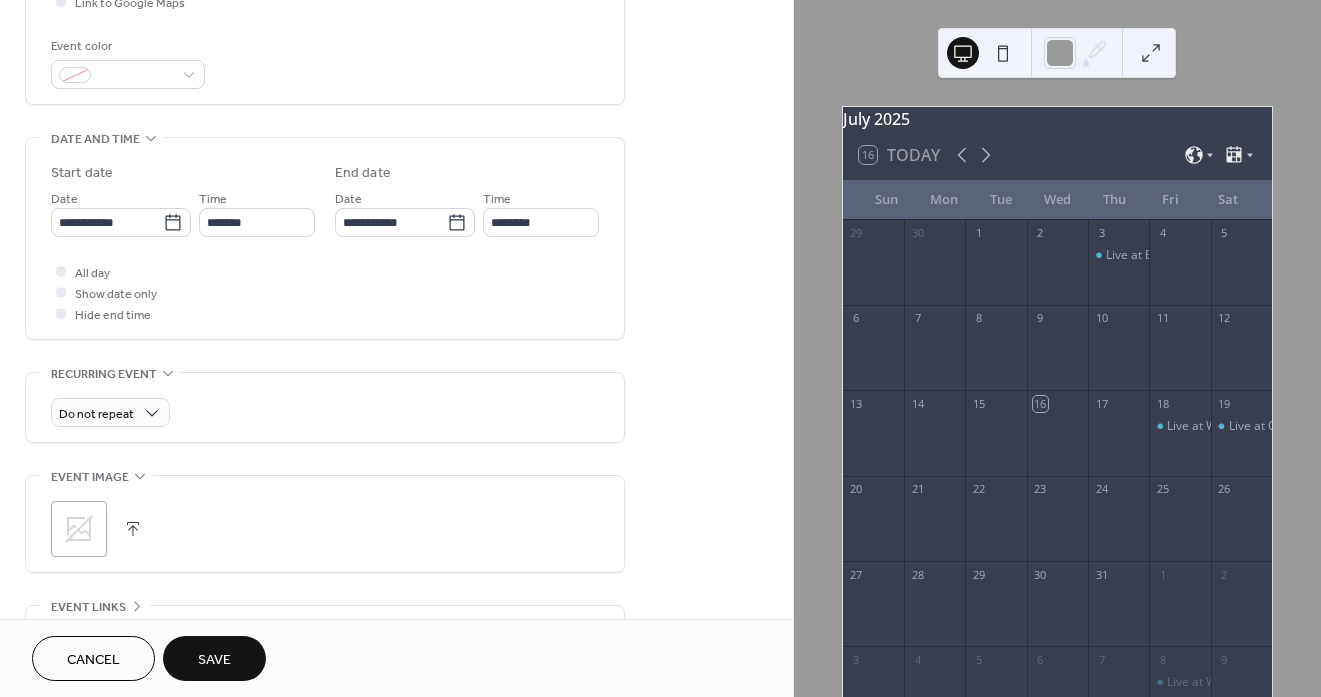 scroll, scrollTop: 572, scrollLeft: 0, axis: vertical 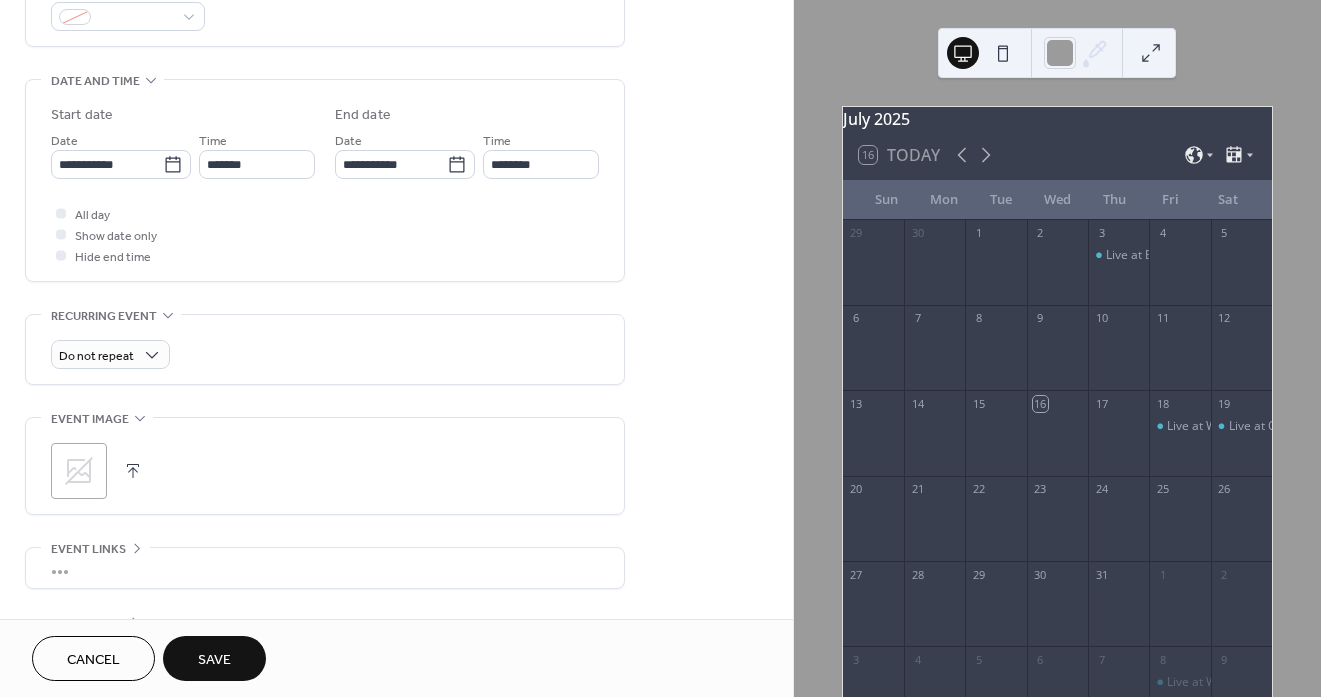 click 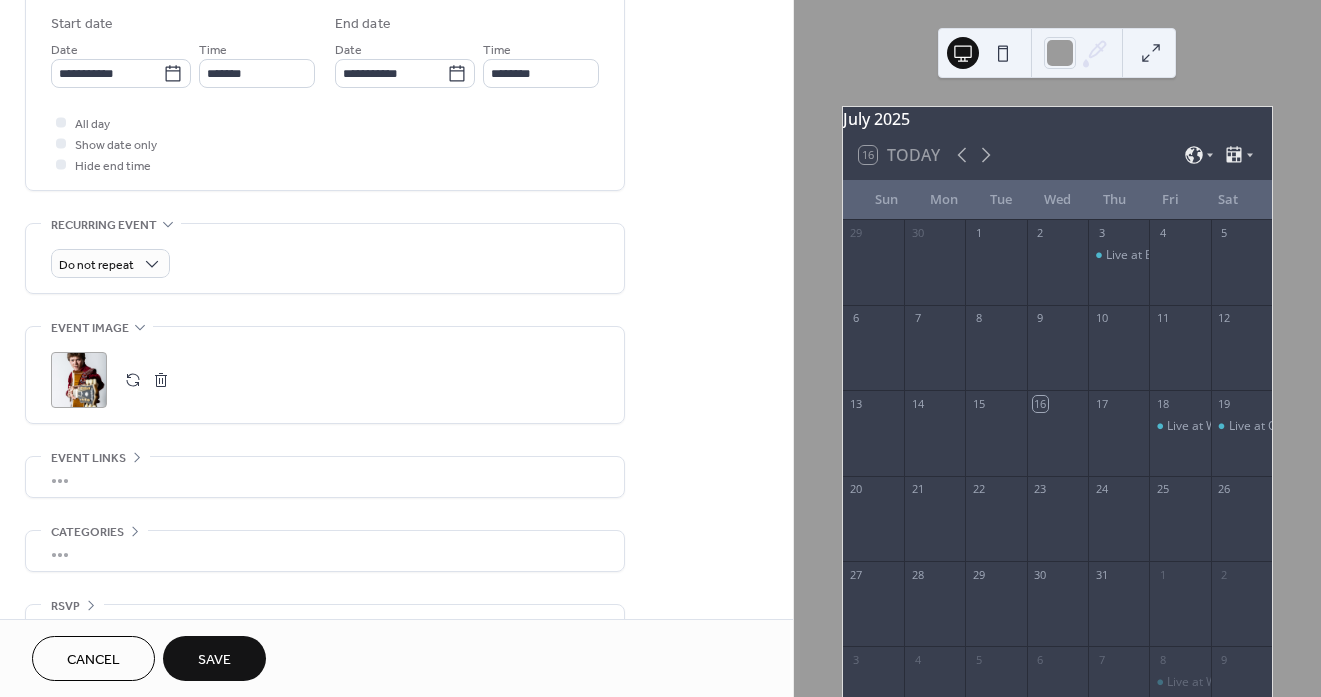 scroll, scrollTop: 664, scrollLeft: 0, axis: vertical 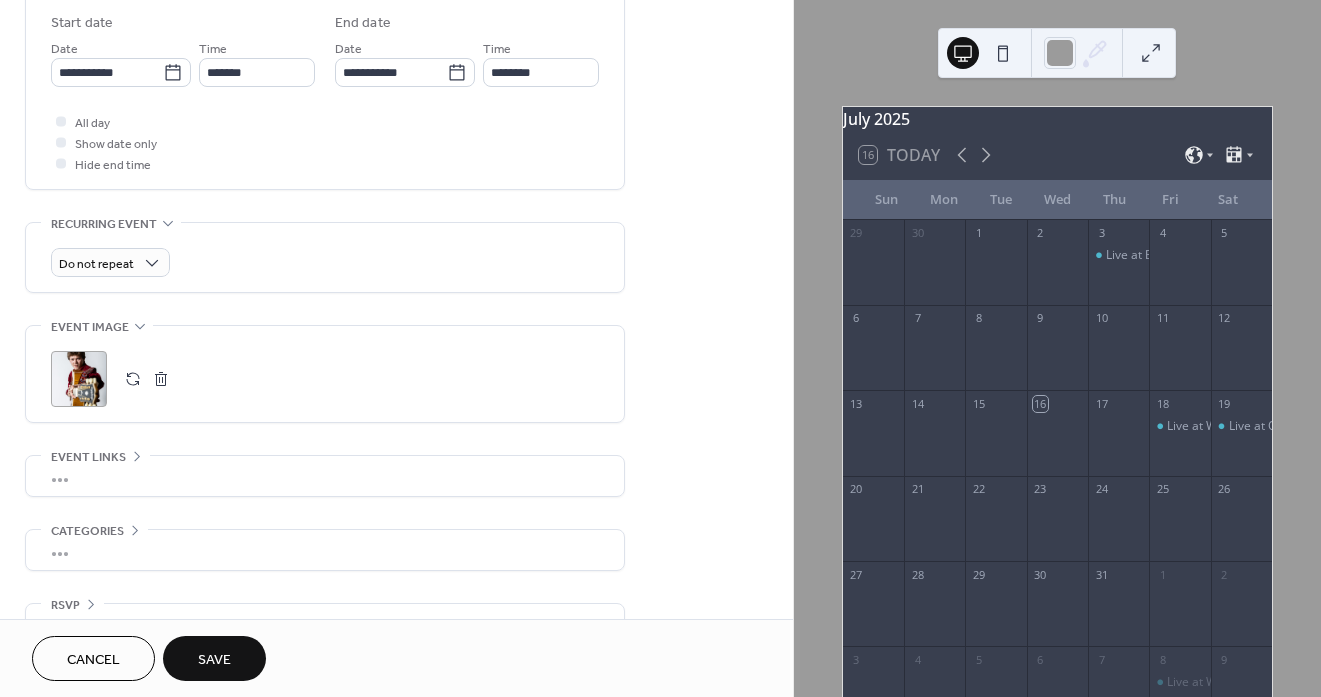 click on "Save" at bounding box center [214, 658] 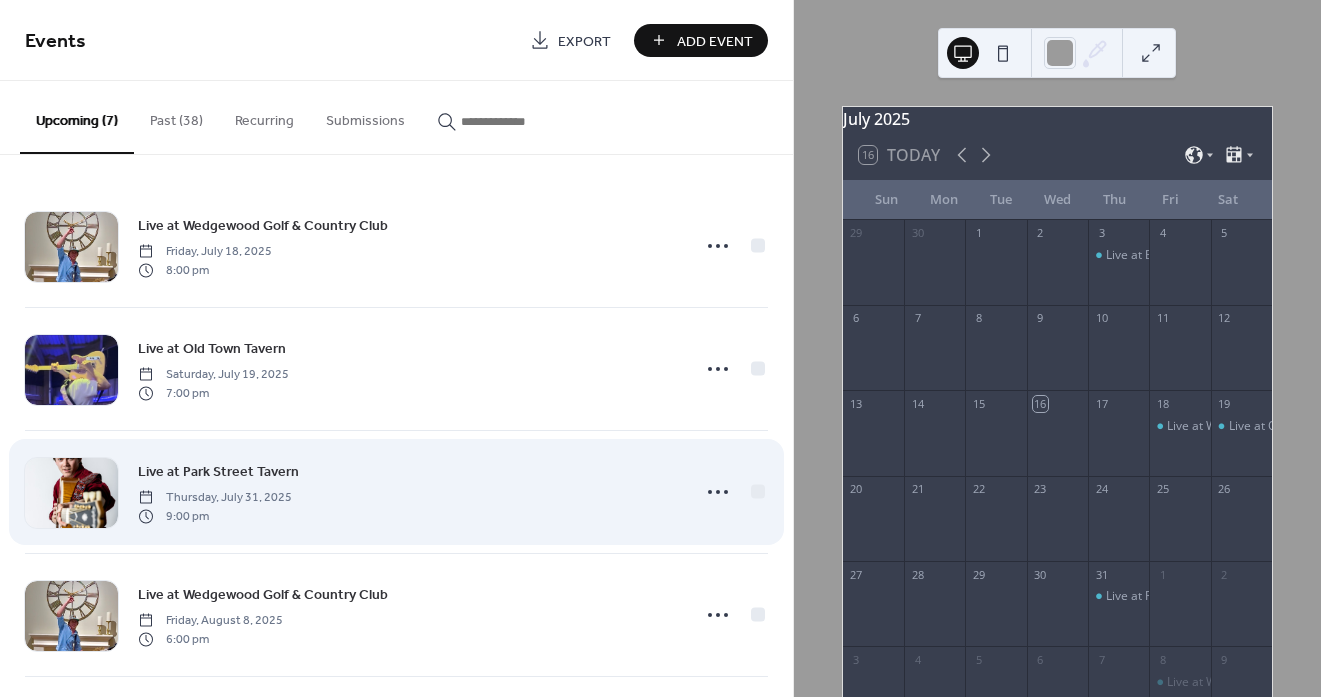 click at bounding box center (71, 493) 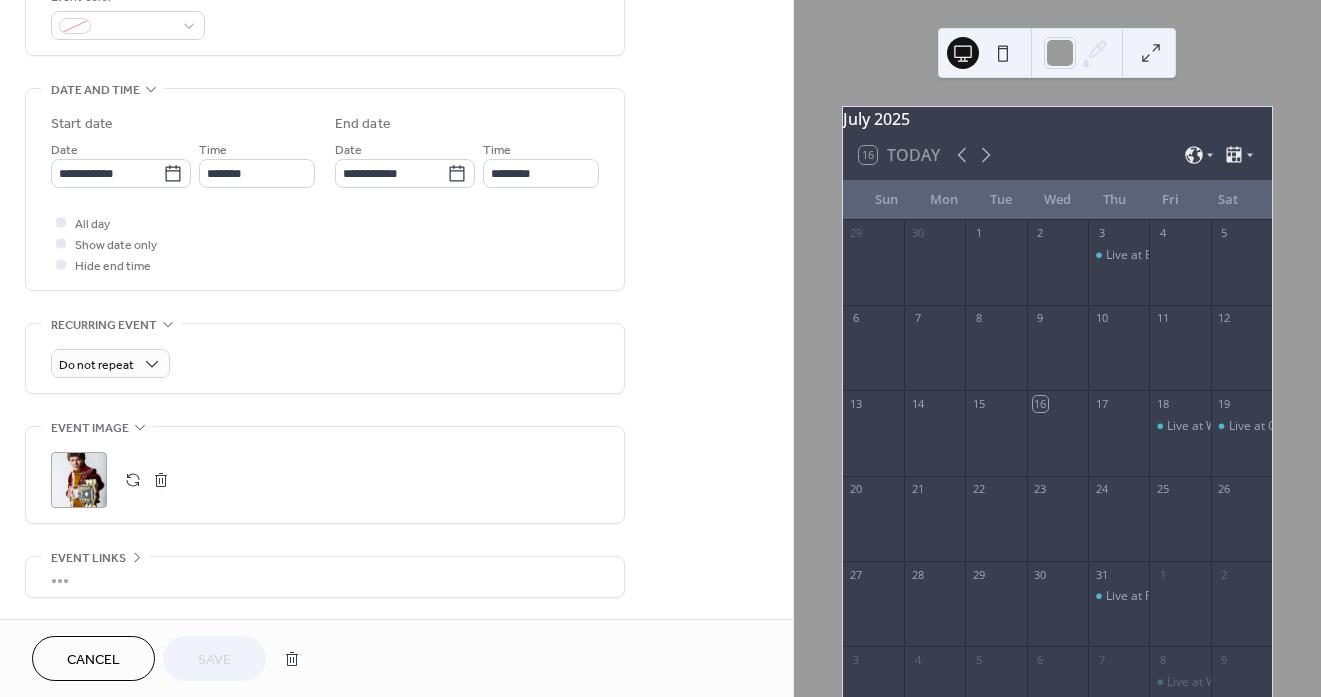 scroll, scrollTop: 578, scrollLeft: 0, axis: vertical 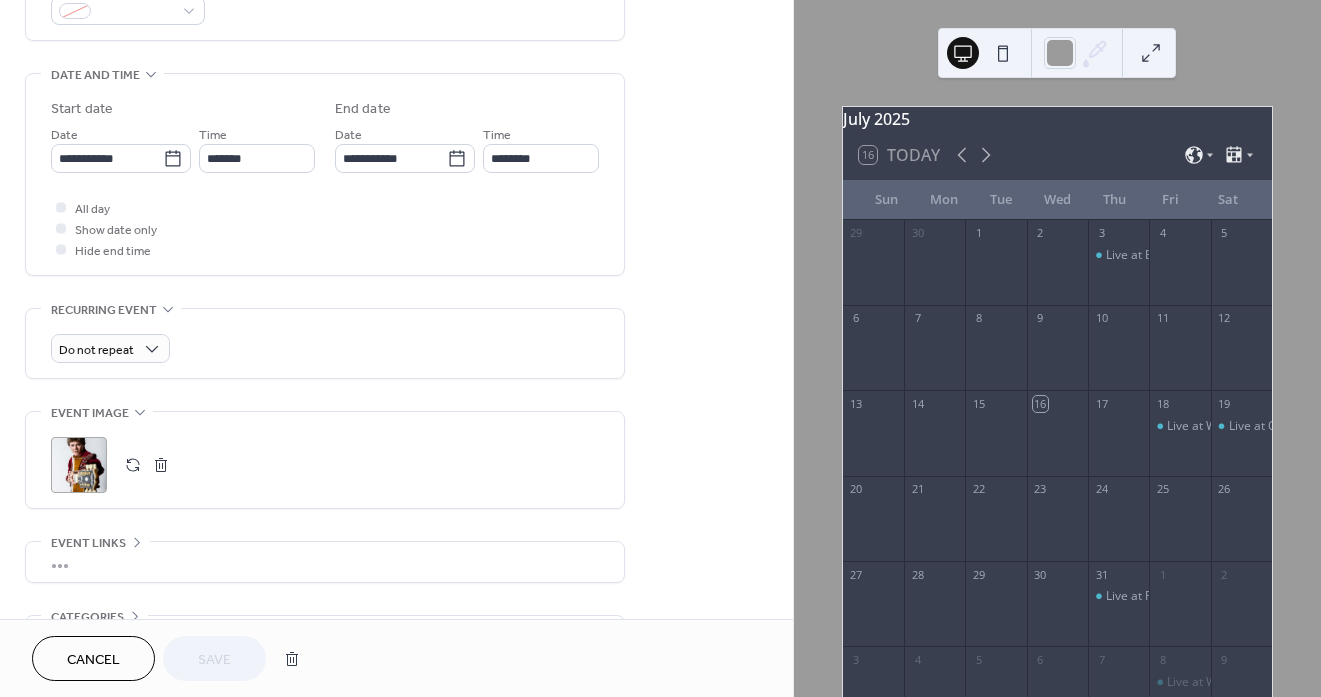 click on ";" at bounding box center (79, 465) 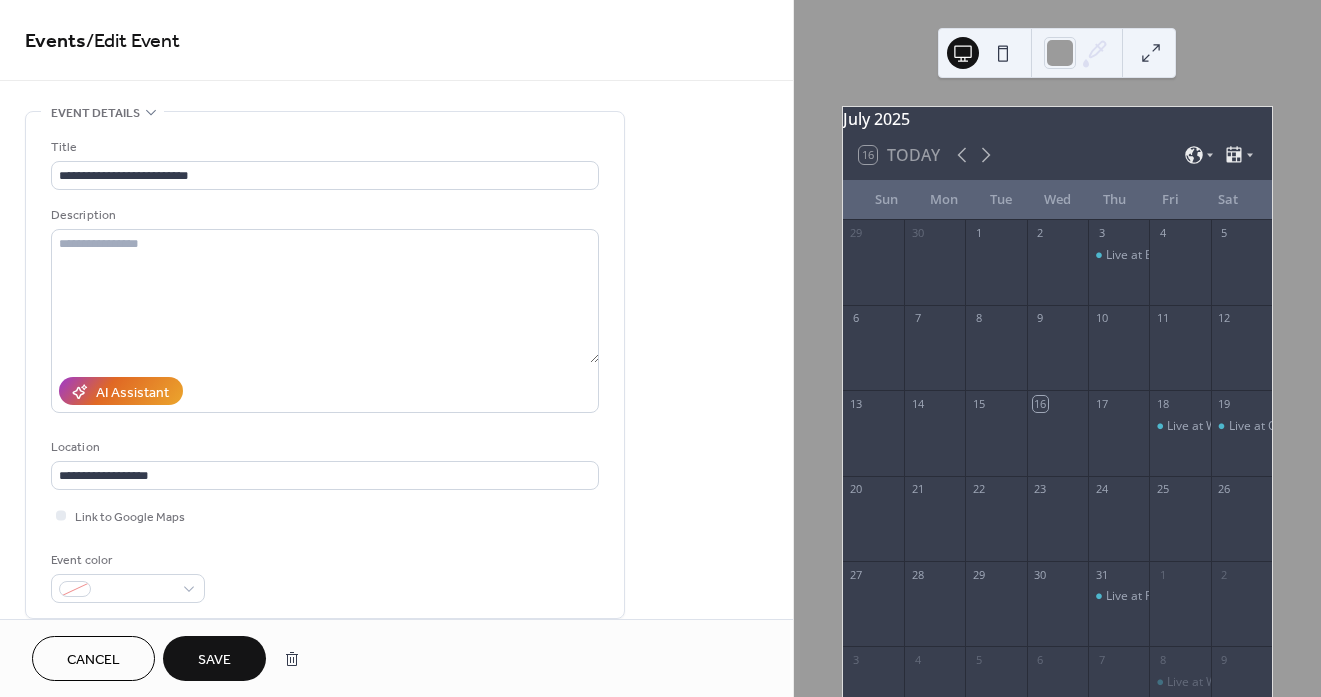 scroll, scrollTop: 0, scrollLeft: 0, axis: both 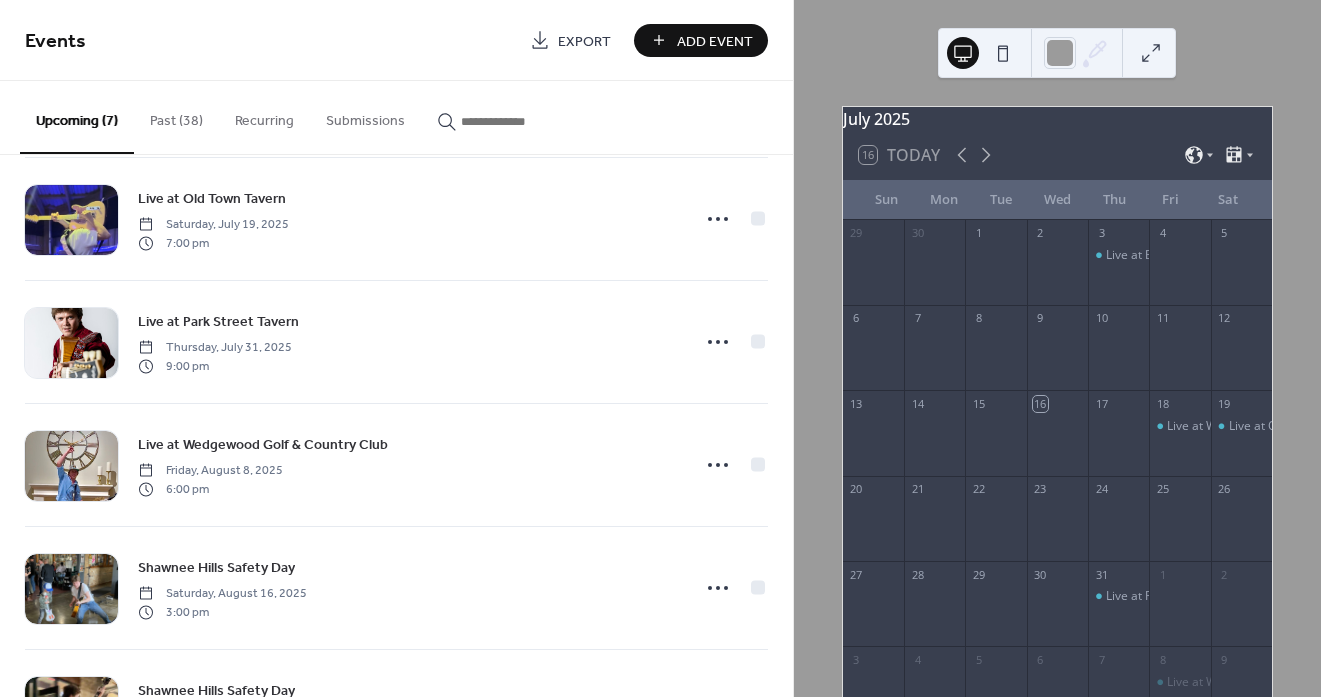 click on "Add Event" at bounding box center (715, 41) 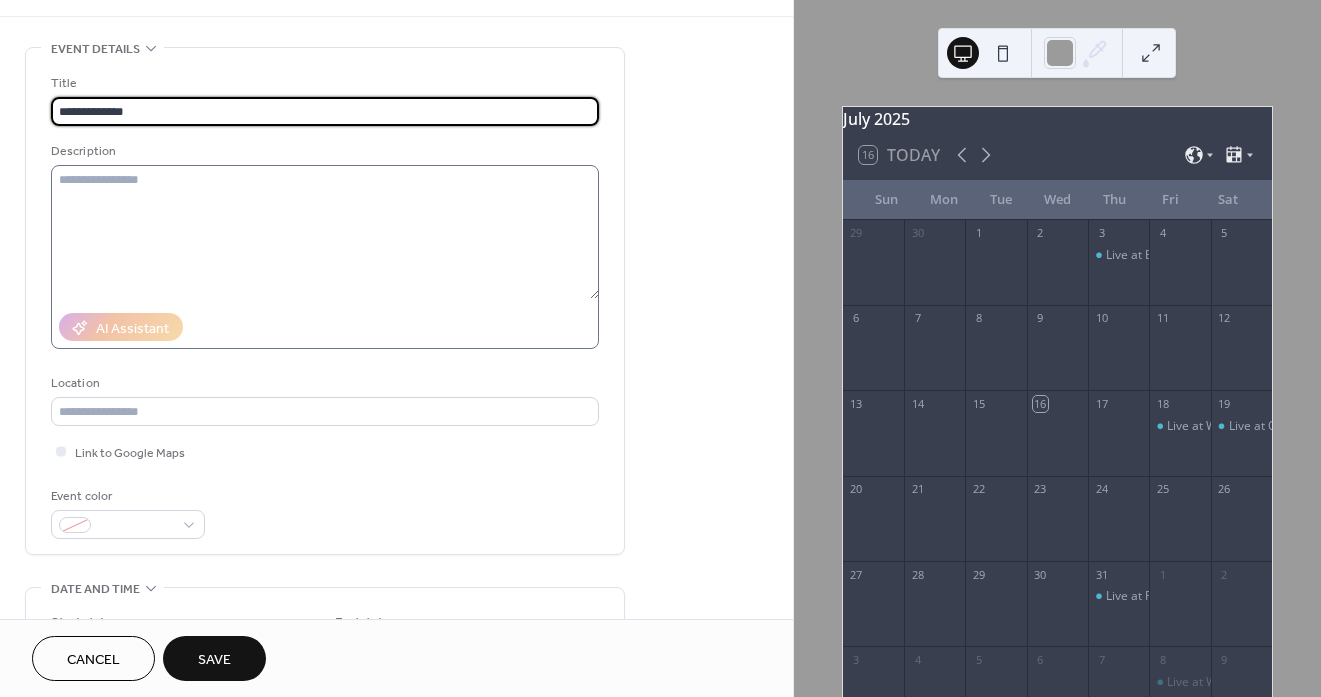 scroll, scrollTop: 103, scrollLeft: 0, axis: vertical 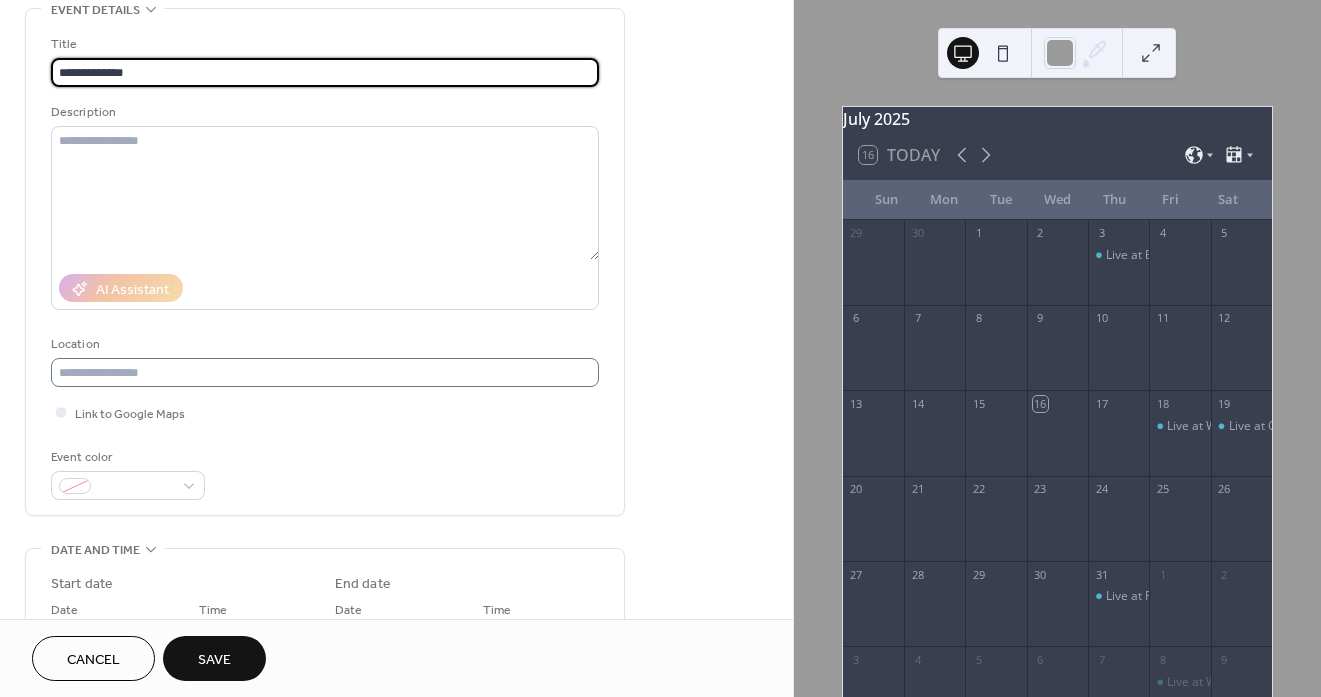 type on "**********" 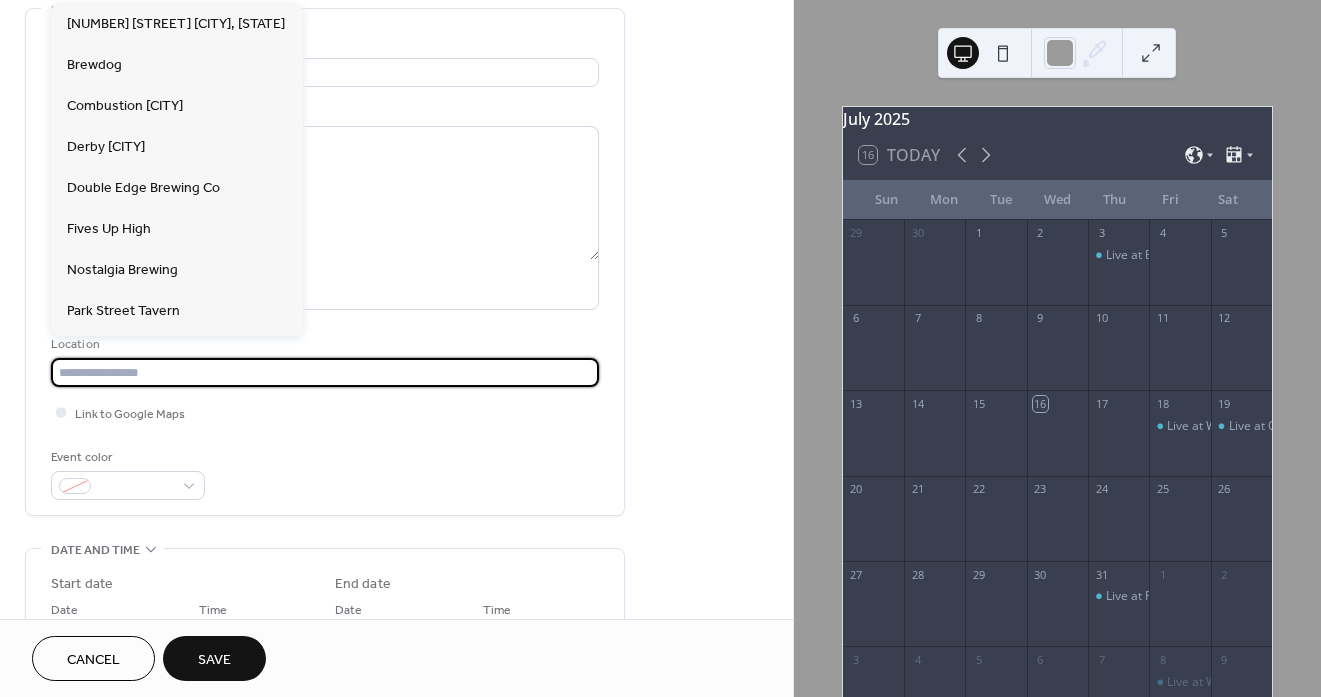 click at bounding box center [325, 372] 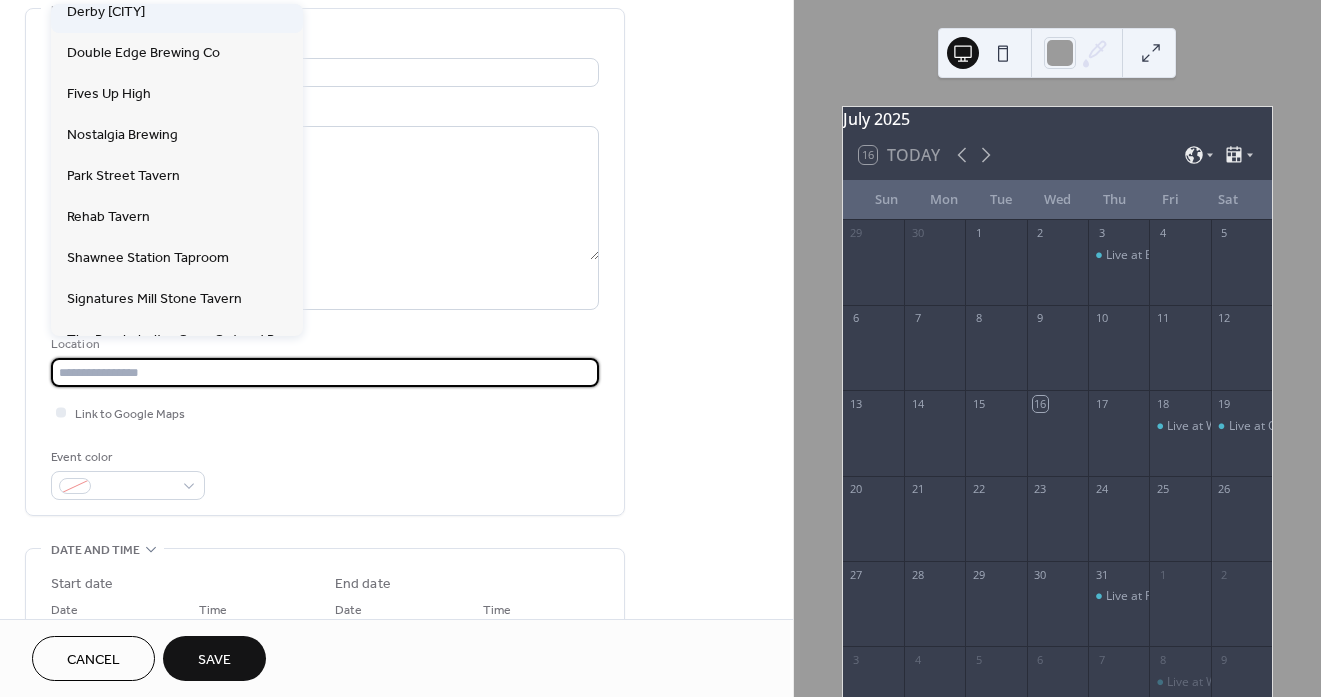 scroll, scrollTop: 152, scrollLeft: 0, axis: vertical 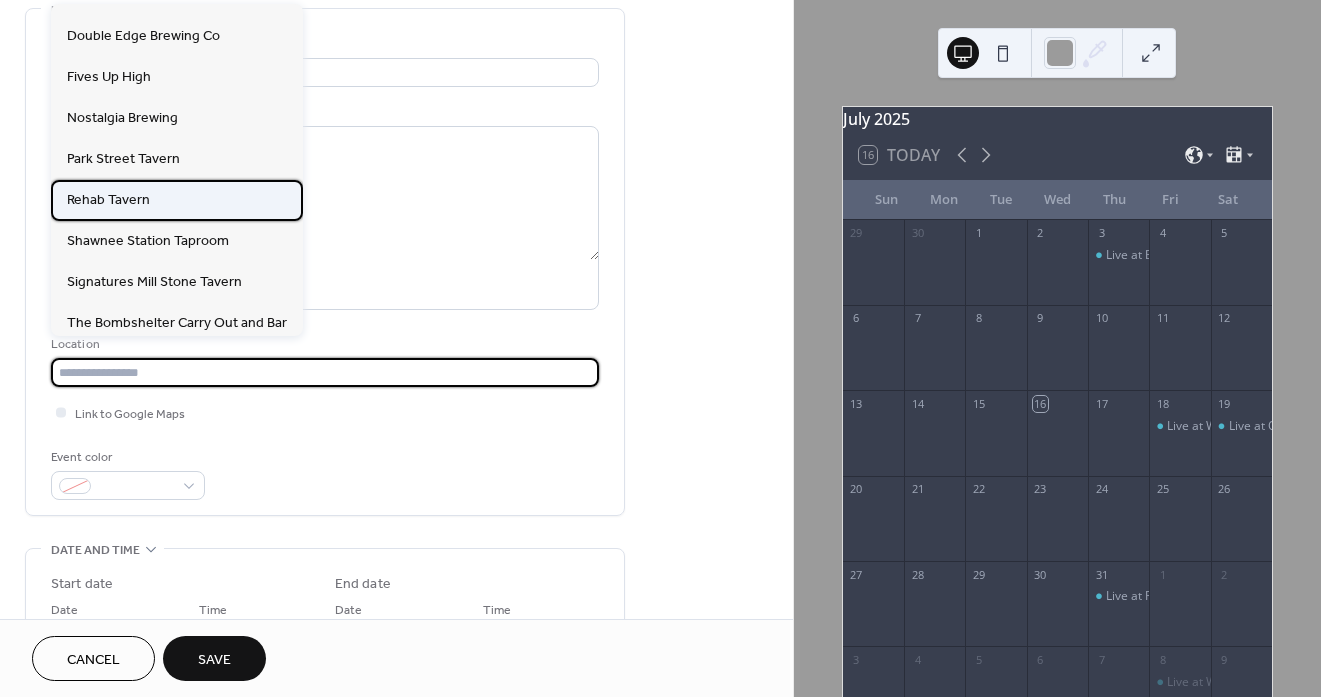 click on "Rehab Tavern" at bounding box center (108, 200) 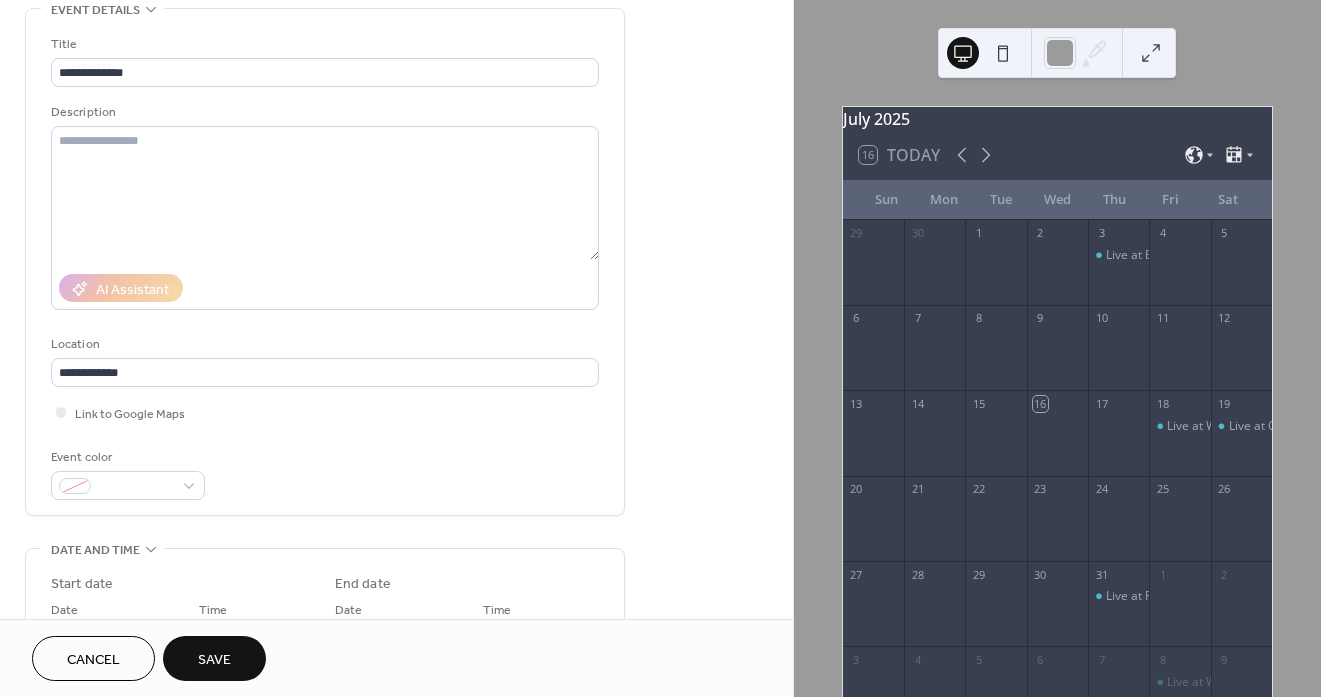 scroll, scrollTop: 65, scrollLeft: 0, axis: vertical 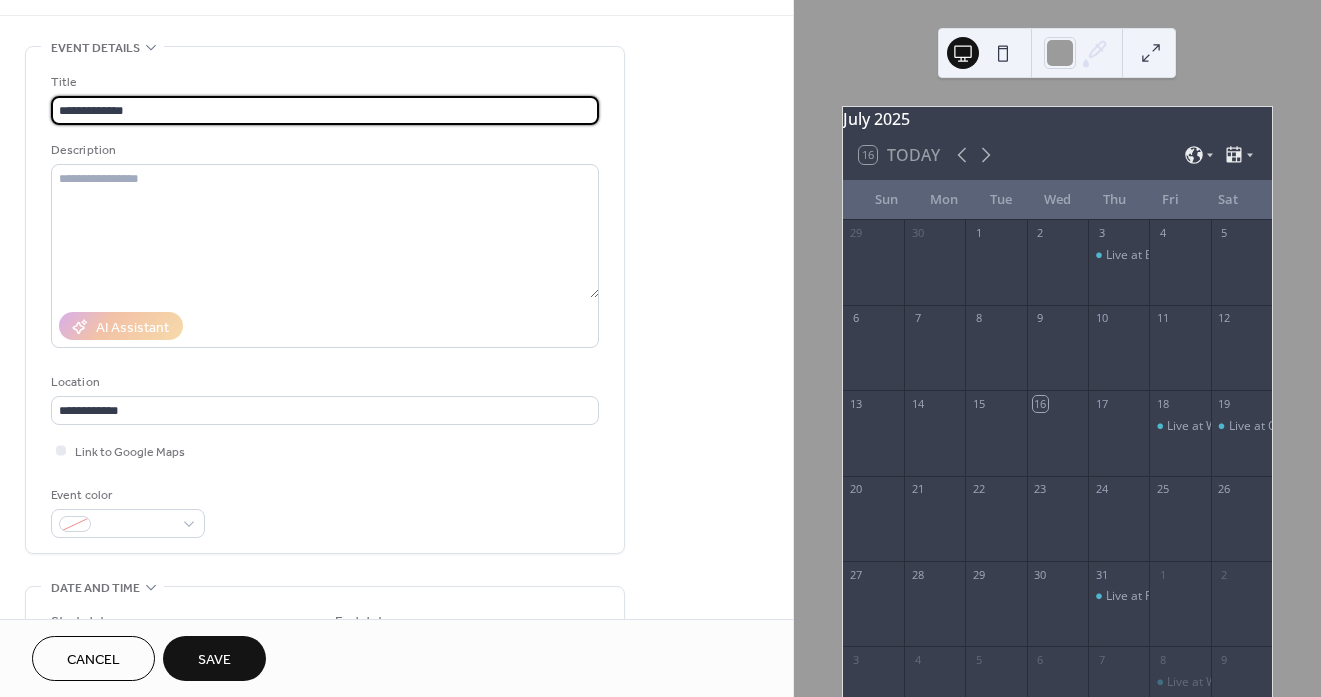 click on "**********" at bounding box center (325, 110) 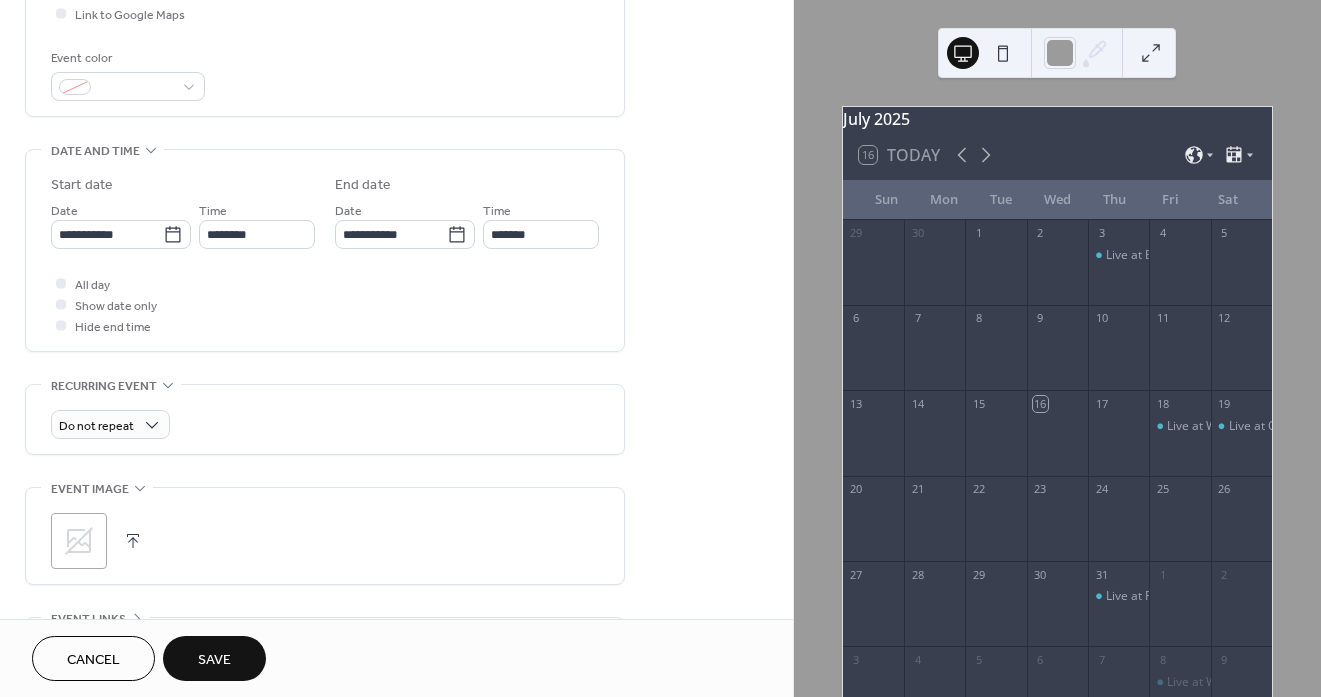 scroll, scrollTop: 508, scrollLeft: 0, axis: vertical 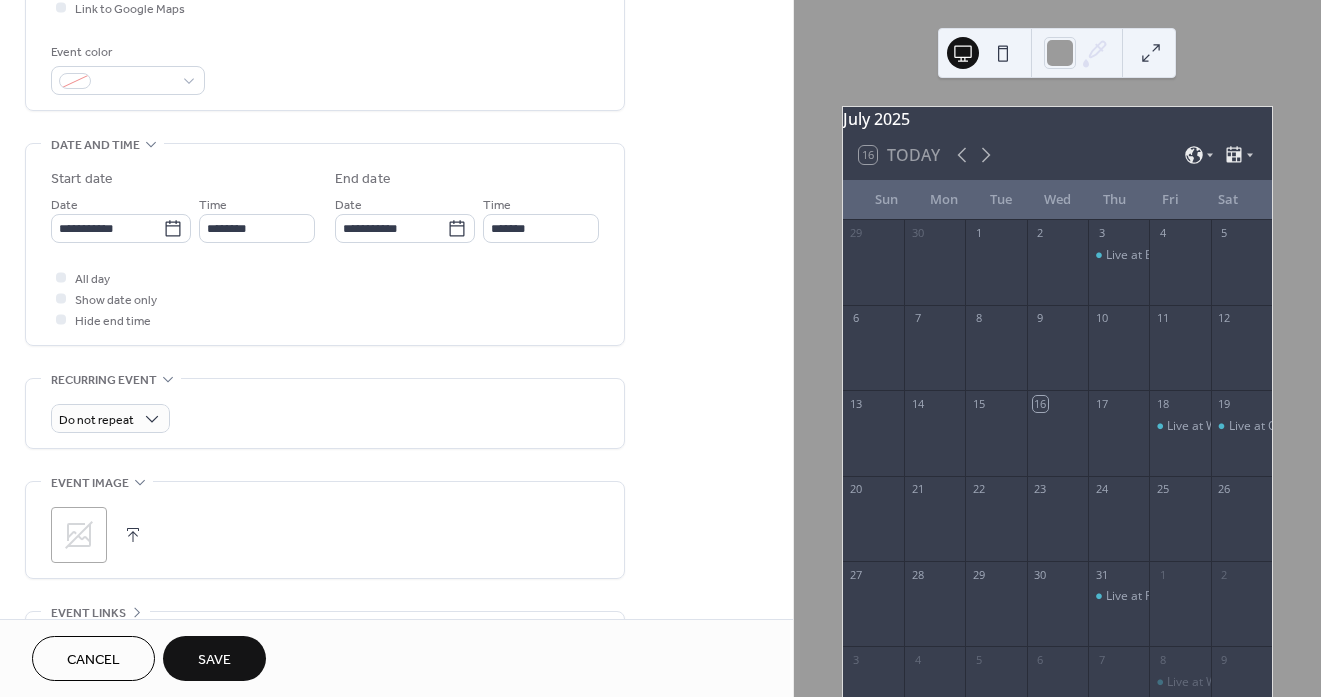 type on "**********" 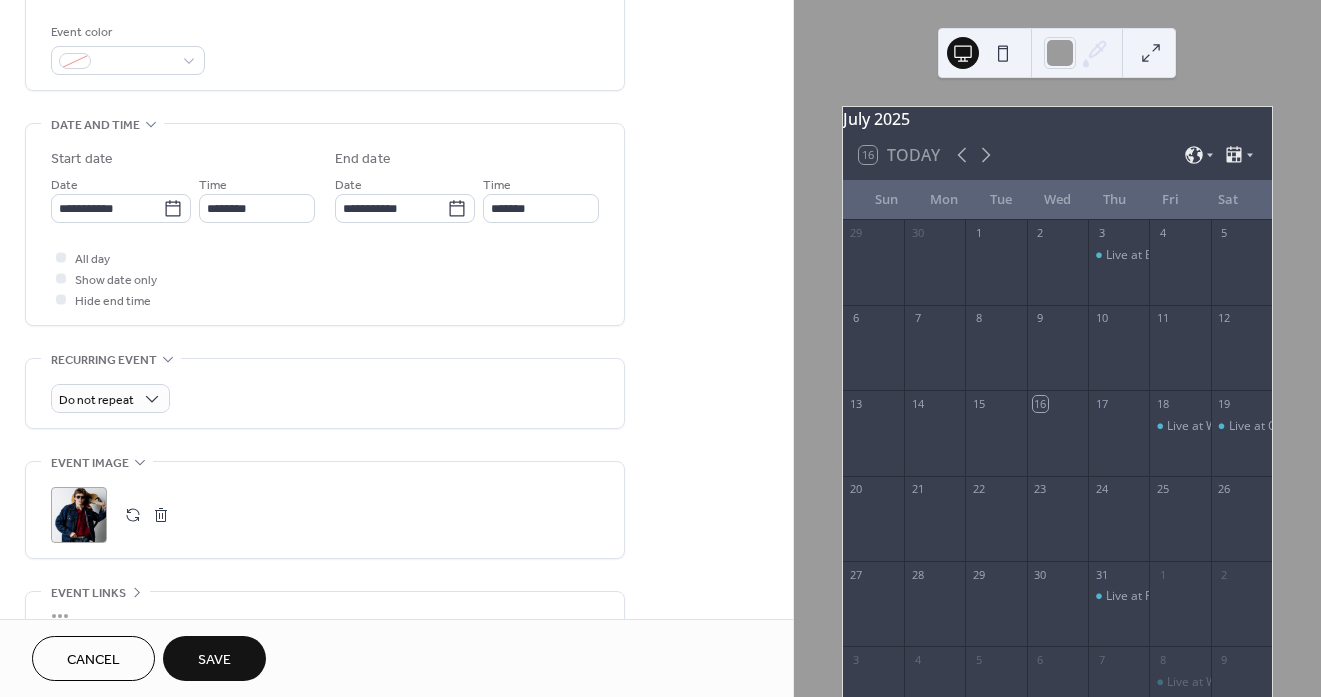 scroll, scrollTop: 497, scrollLeft: 0, axis: vertical 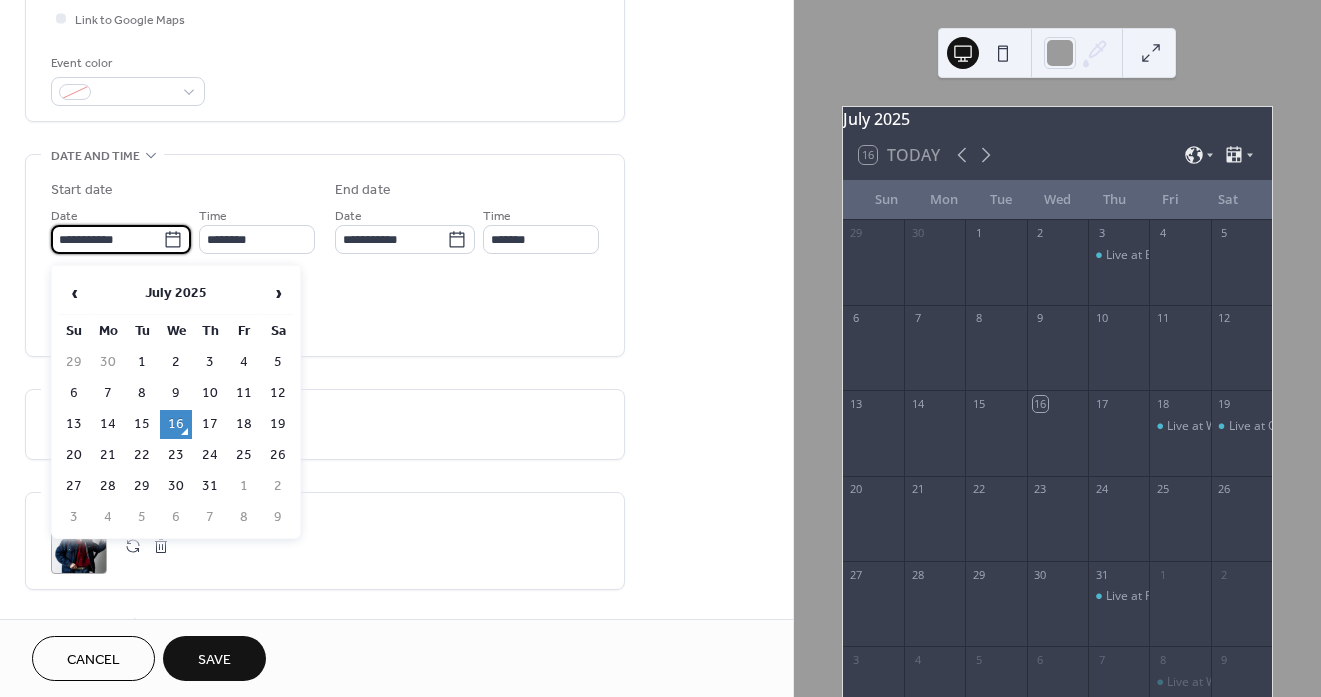 click on "**********" at bounding box center (107, 239) 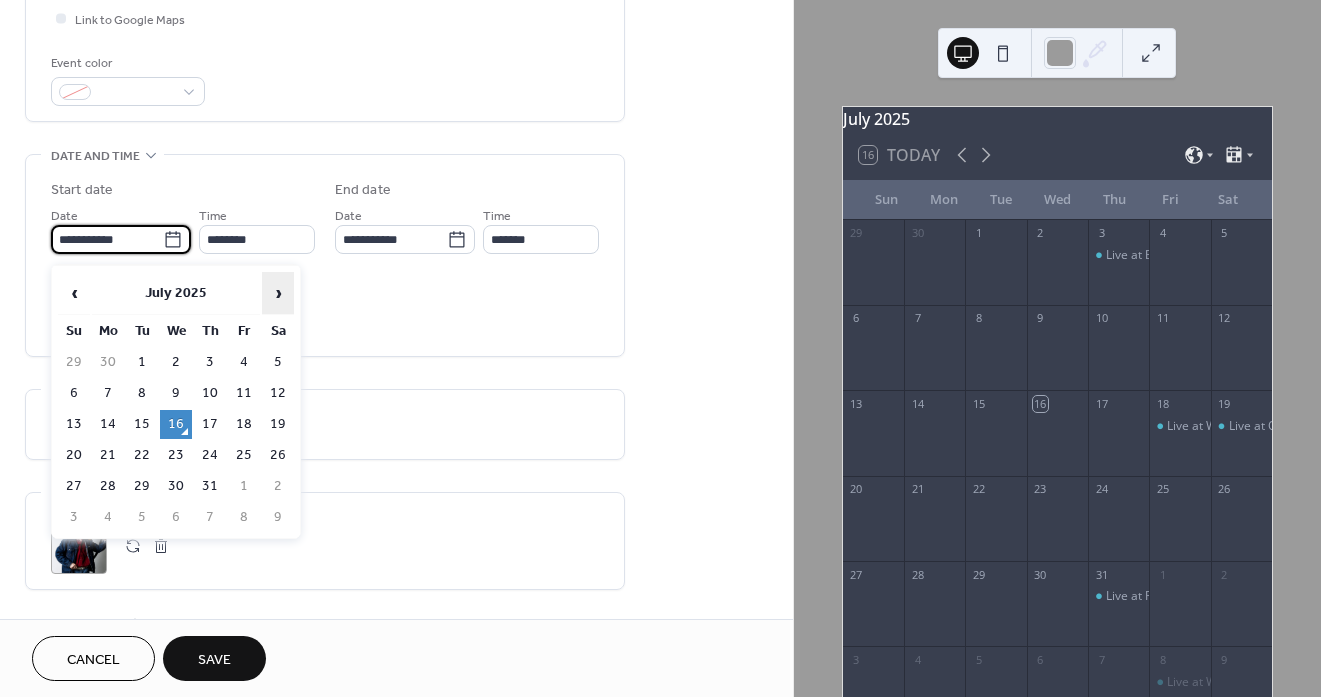 click on "›" at bounding box center (278, 293) 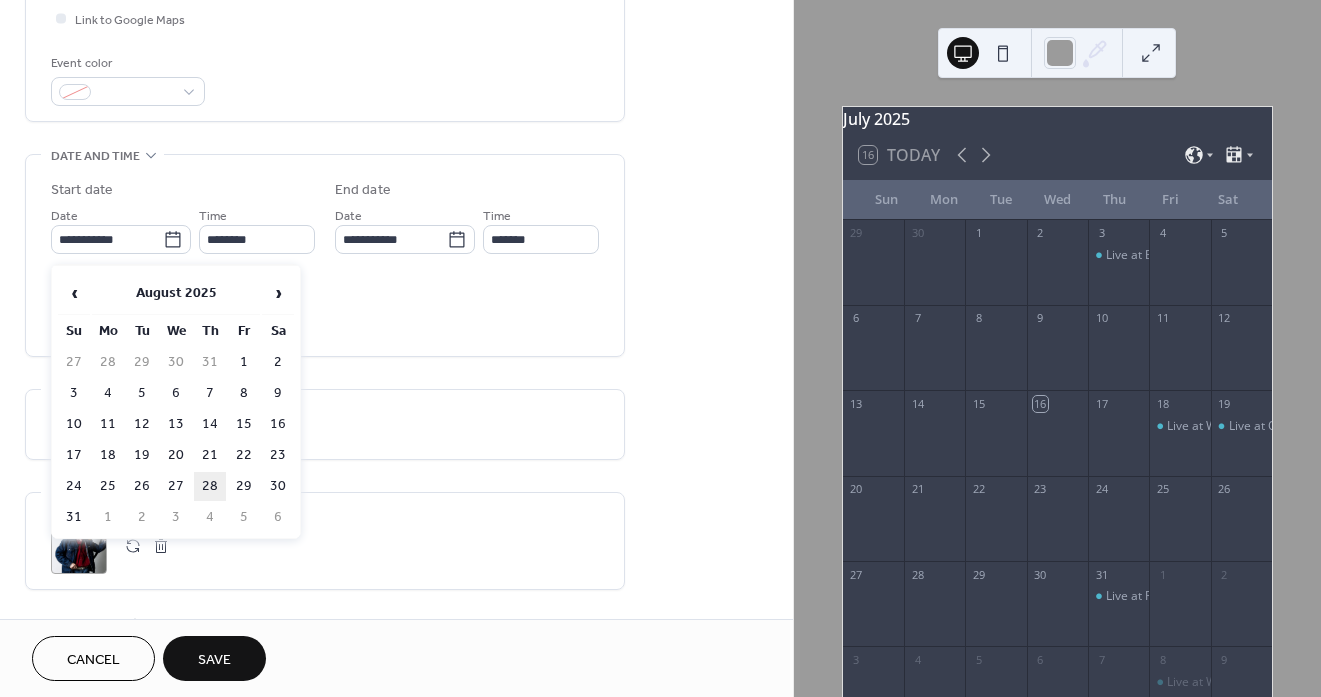 click on "28" at bounding box center [210, 486] 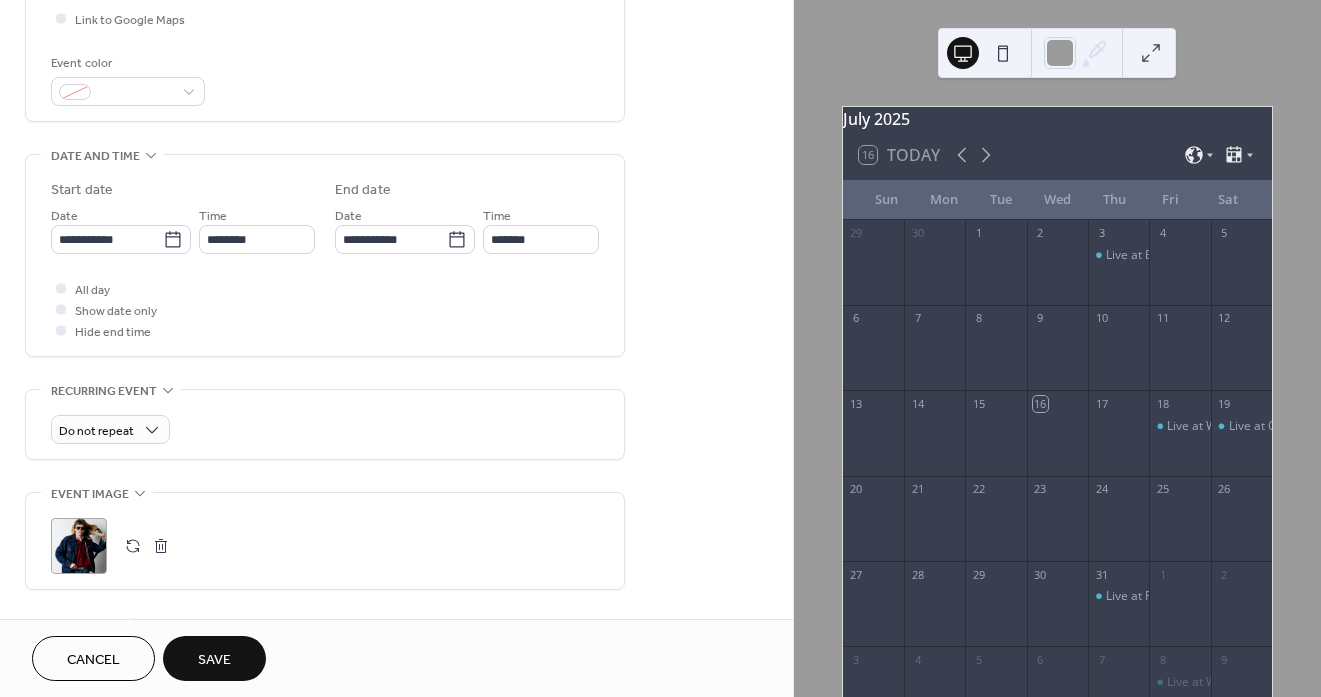 type on "**********" 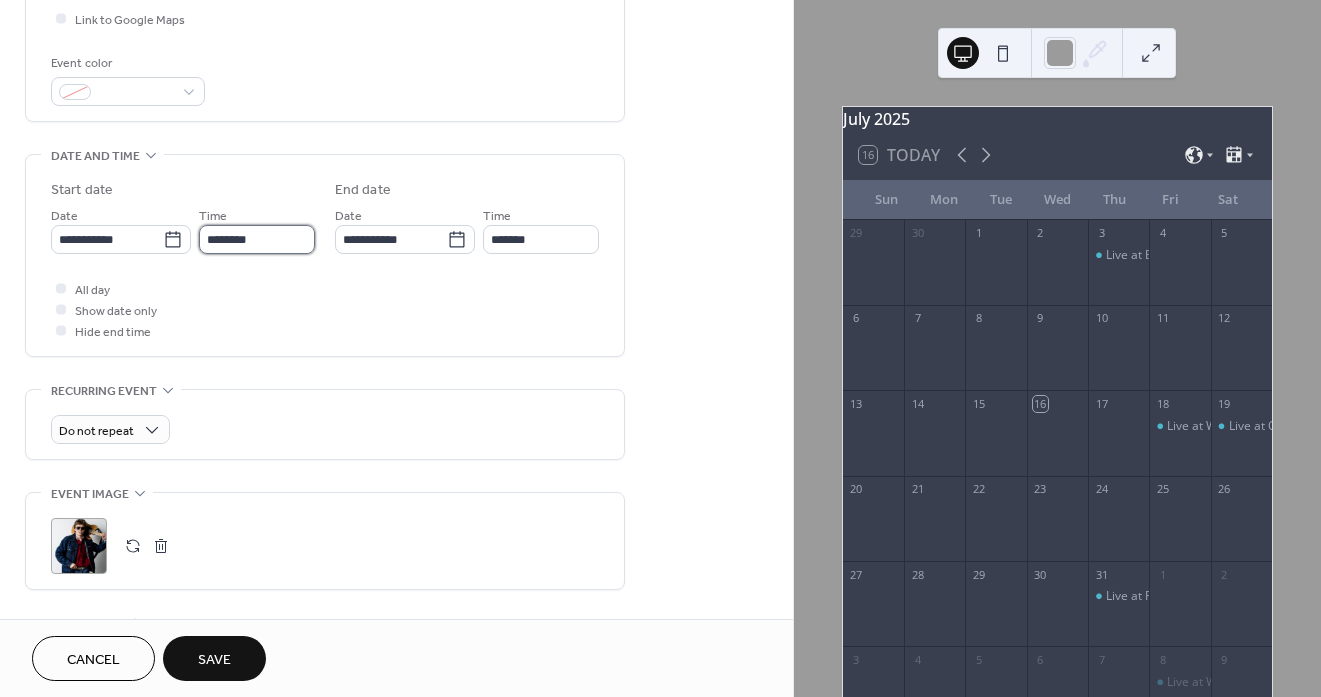 click on "********" at bounding box center (257, 239) 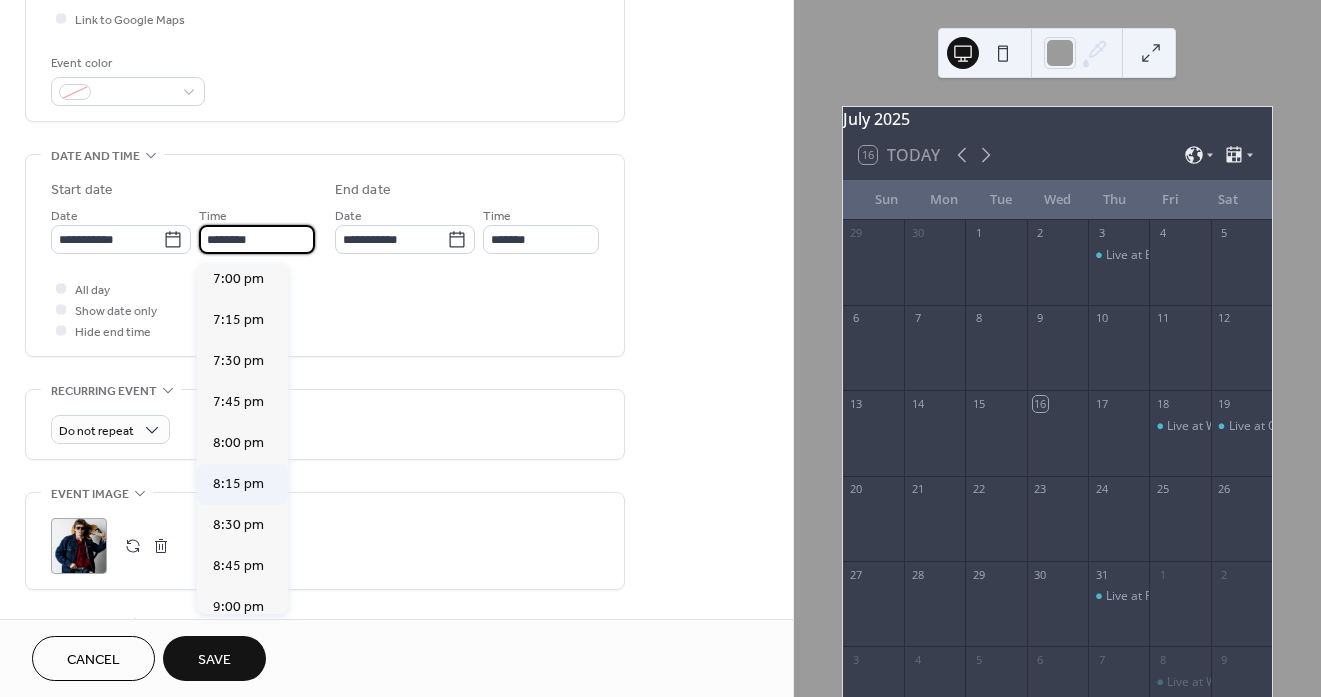 scroll, scrollTop: 3090, scrollLeft: 0, axis: vertical 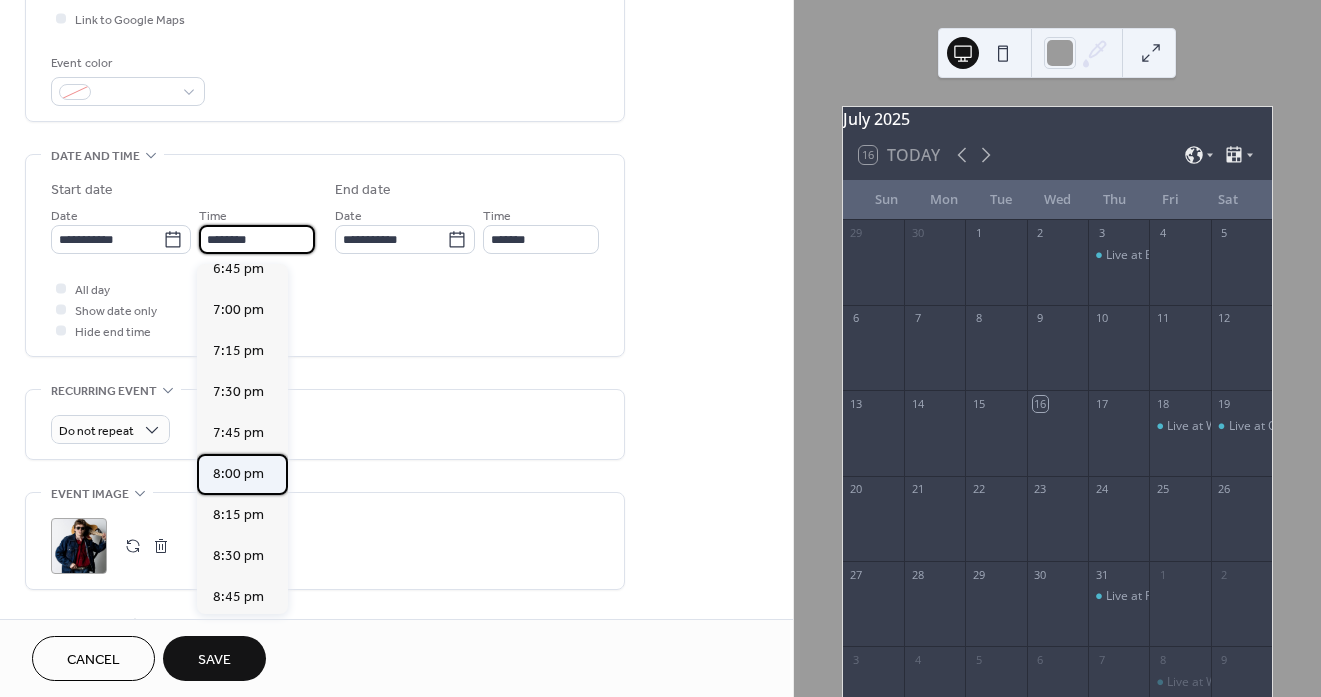 click on "8:00 pm" at bounding box center [238, 474] 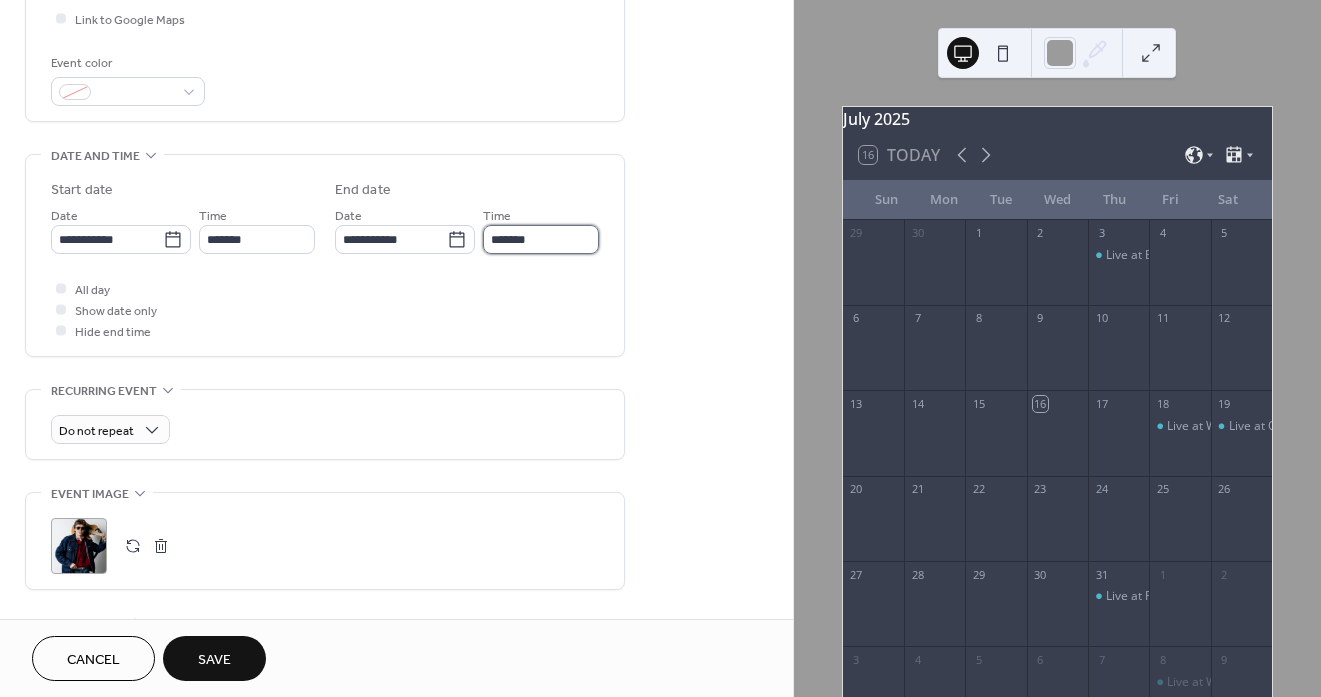 click on "*******" at bounding box center [541, 239] 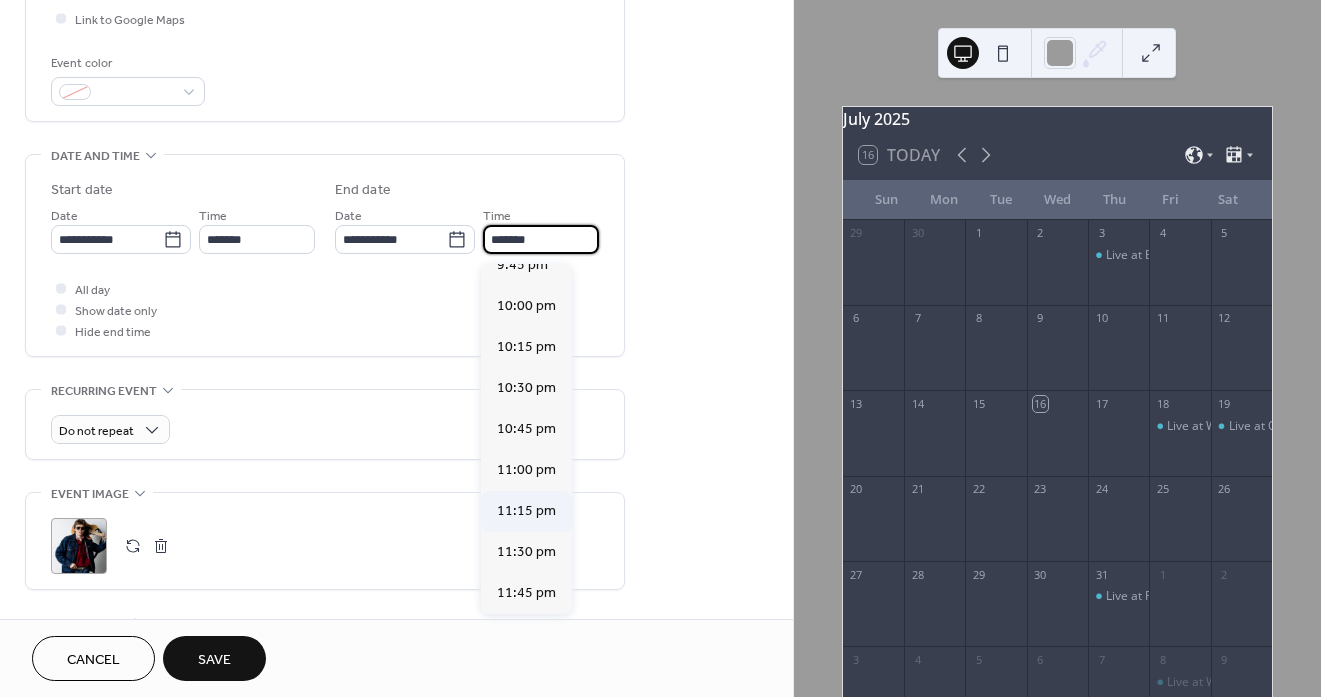 scroll, scrollTop: 265, scrollLeft: 0, axis: vertical 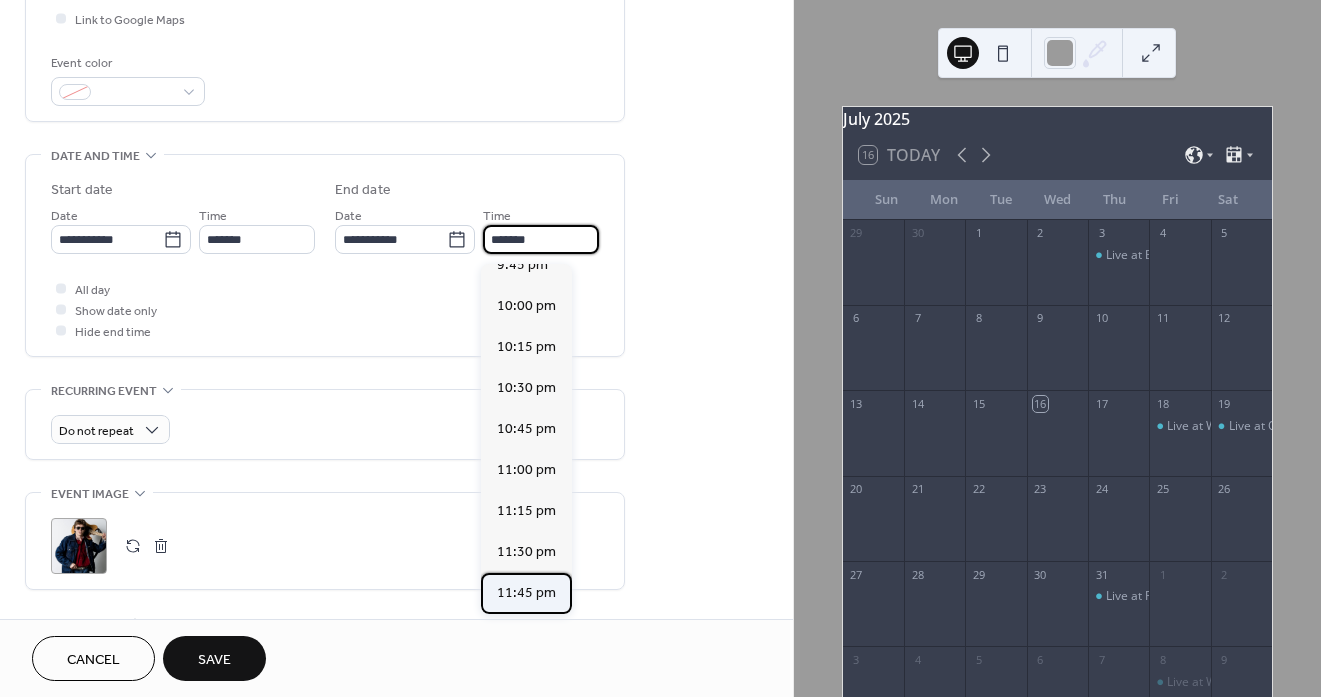 click on "11:45 pm" at bounding box center [526, 593] 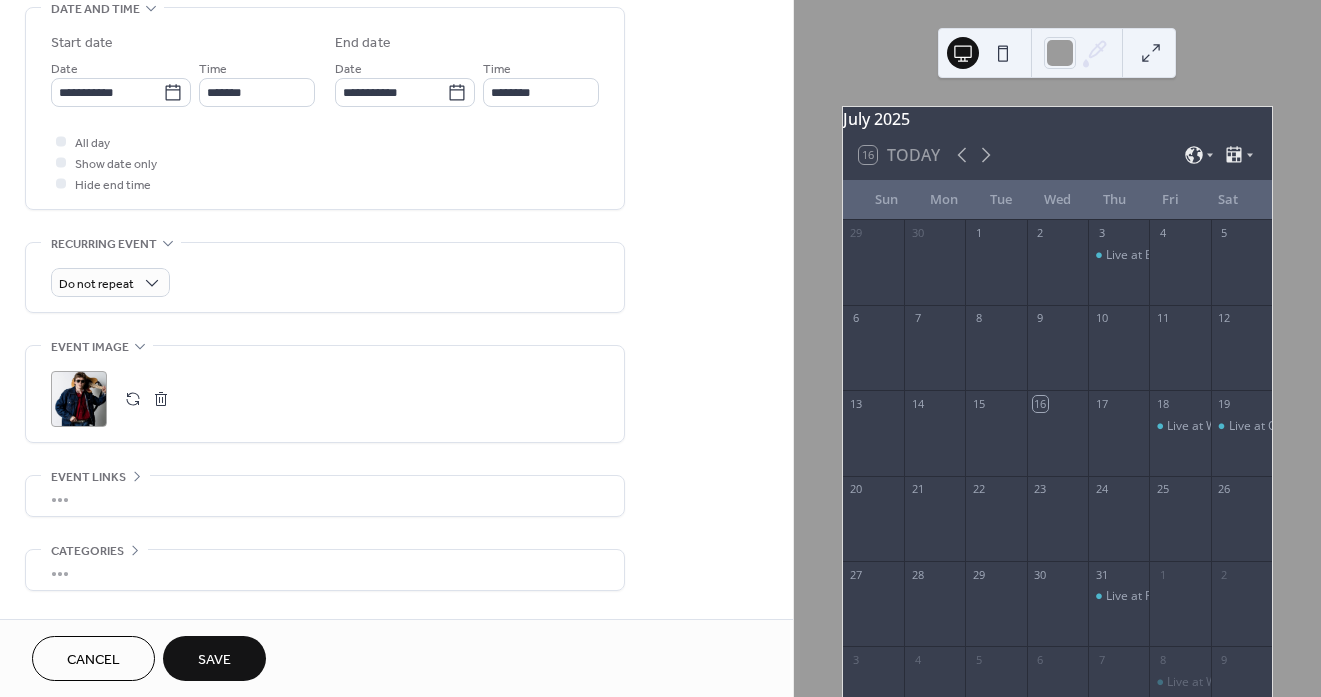 scroll, scrollTop: 633, scrollLeft: 0, axis: vertical 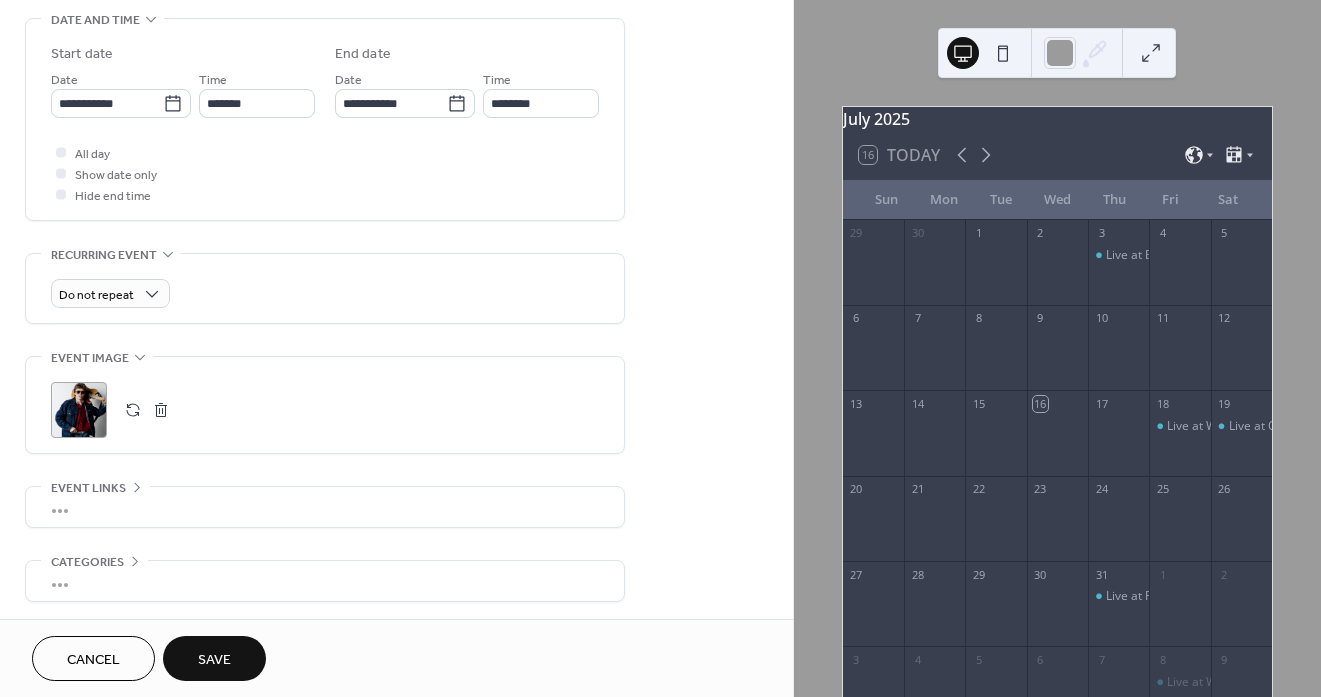 click on "Save" at bounding box center (214, 660) 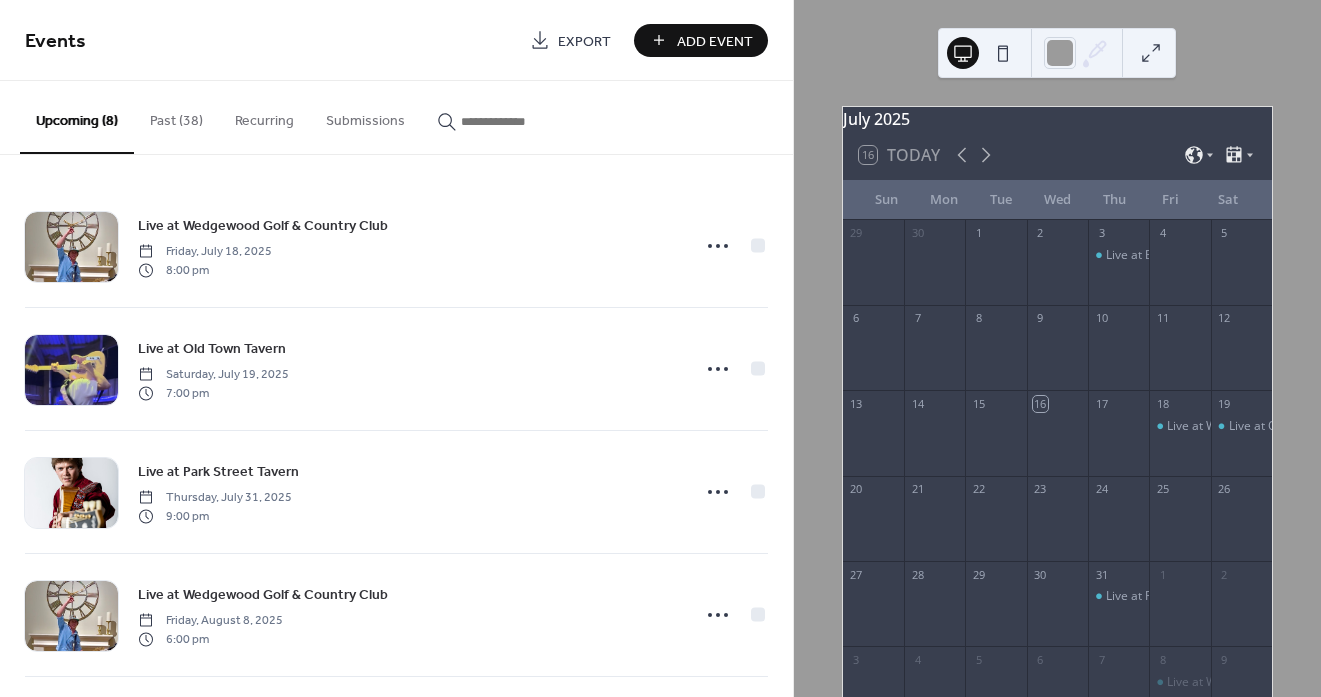 scroll, scrollTop: 0, scrollLeft: 0, axis: both 